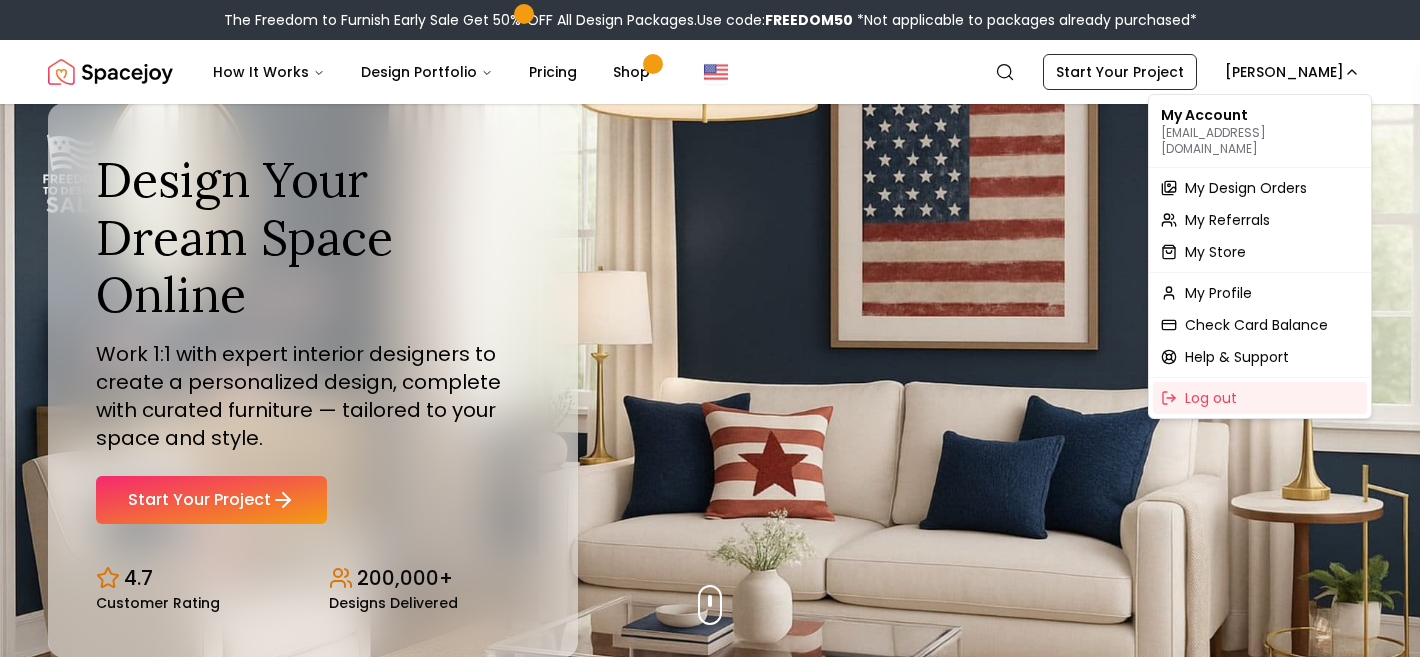 click on "My Design Orders" at bounding box center [1246, 188] 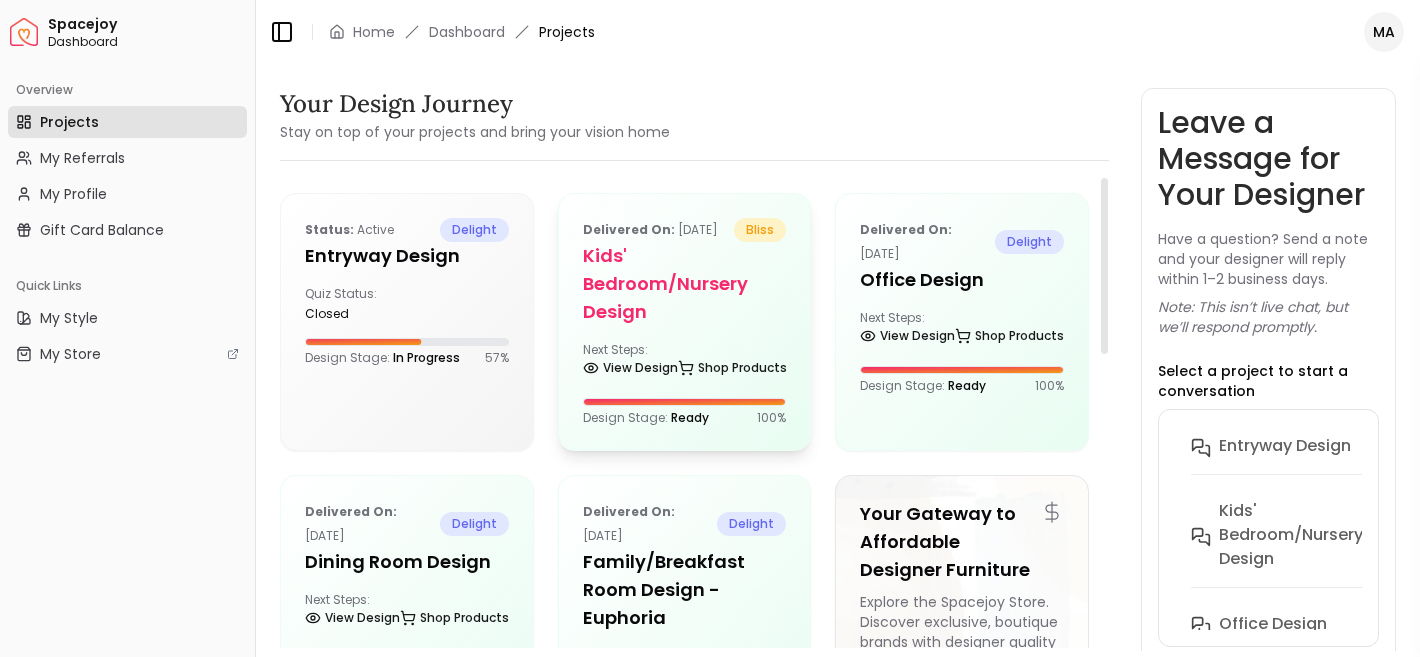 click on "Kids' Bedroom/Nursery design" at bounding box center (685, 284) 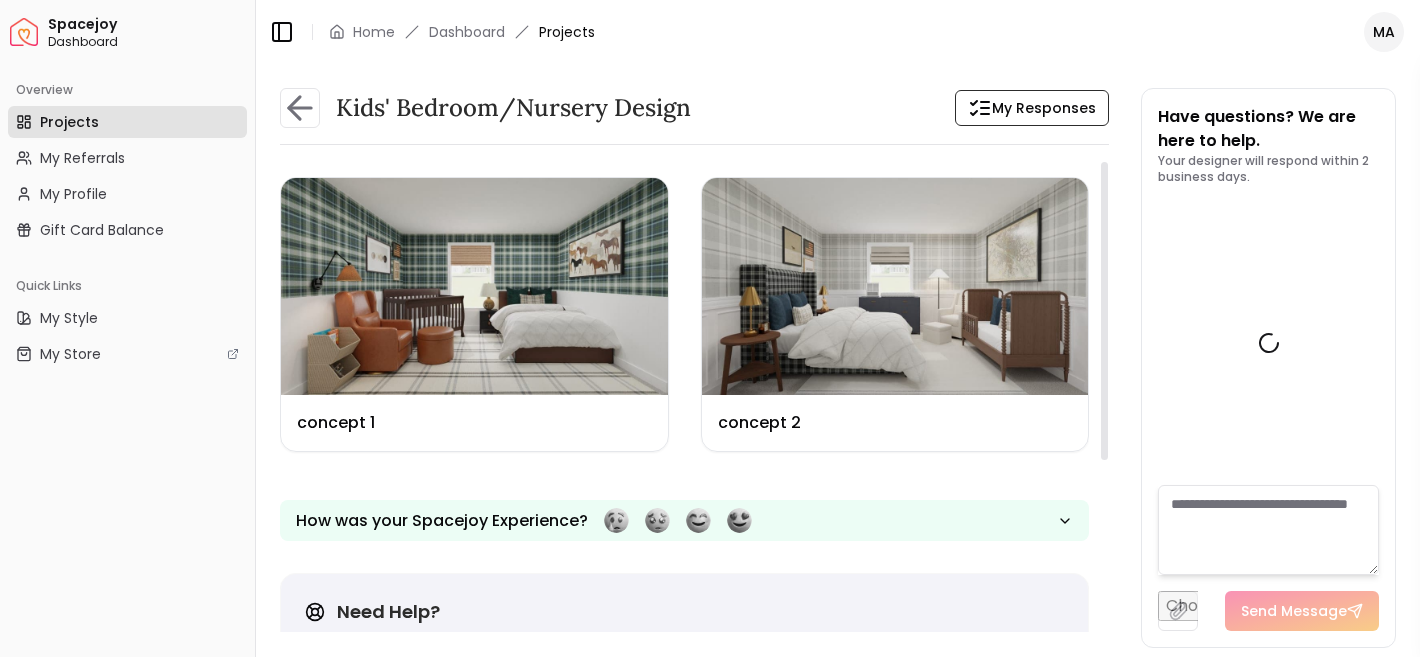 scroll, scrollTop: 1724, scrollLeft: 0, axis: vertical 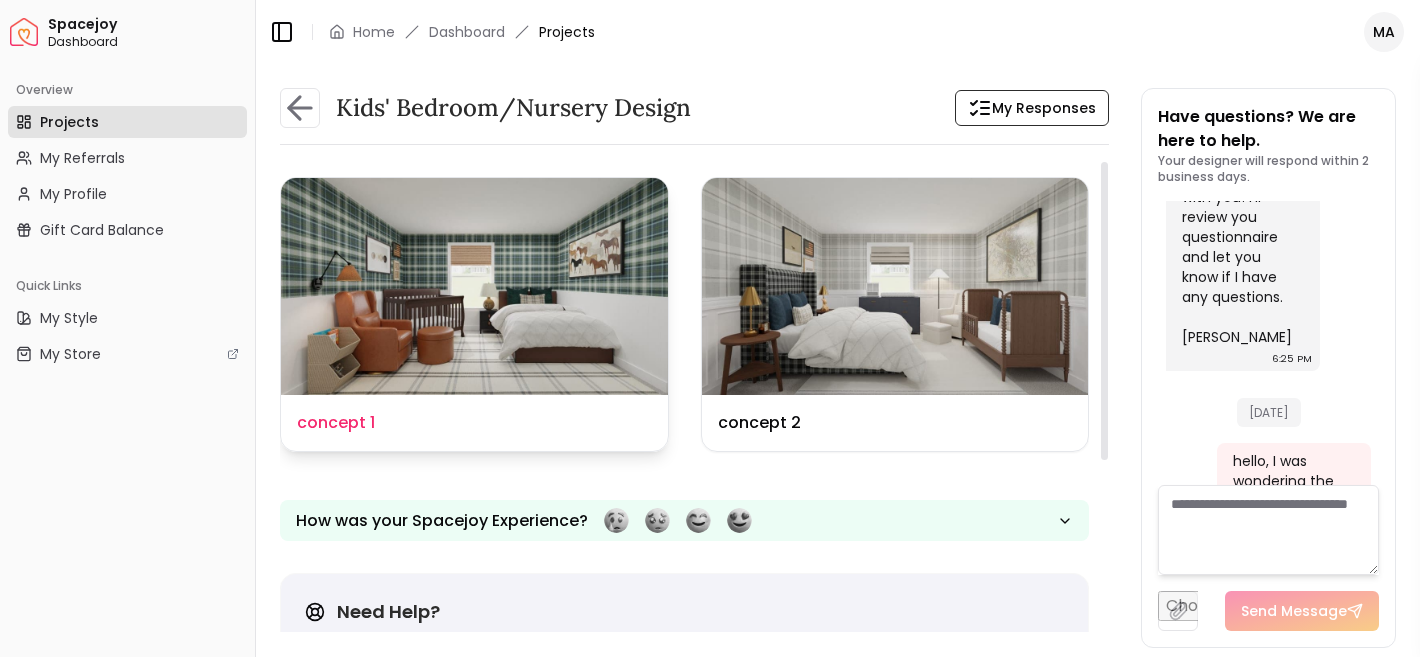 click at bounding box center [474, 286] 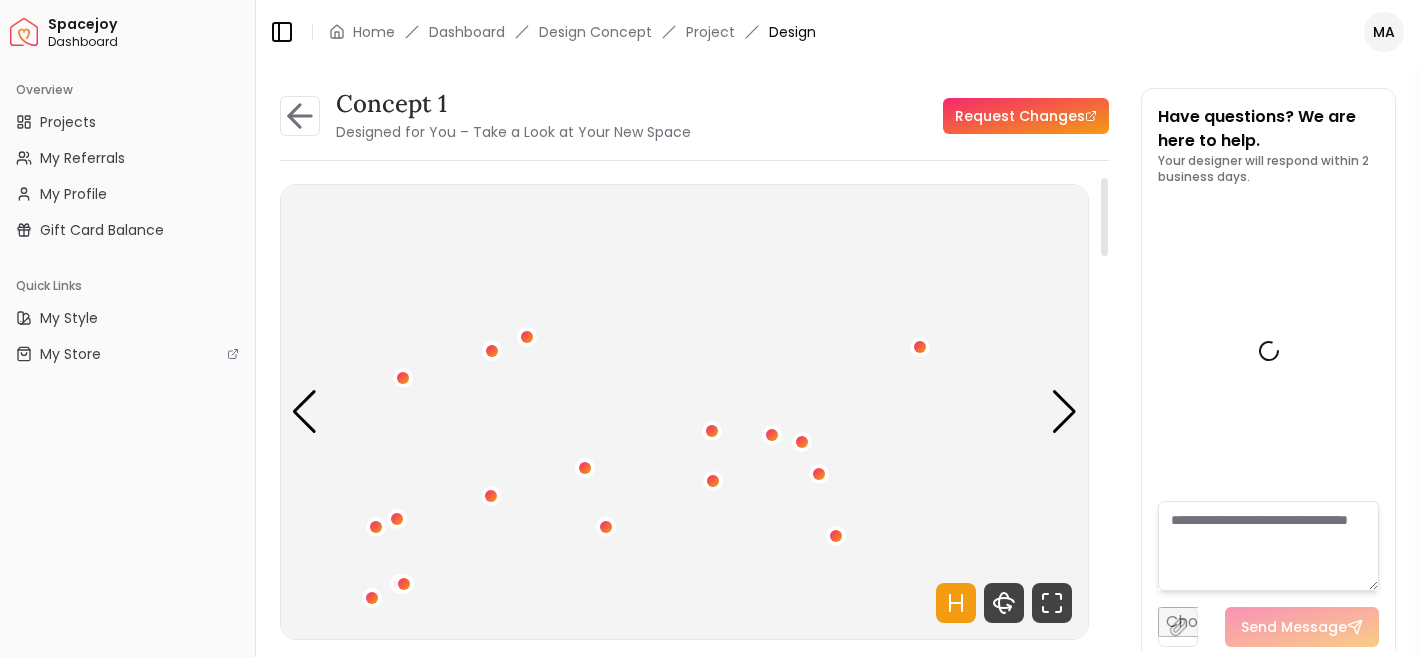 scroll, scrollTop: 0, scrollLeft: 0, axis: both 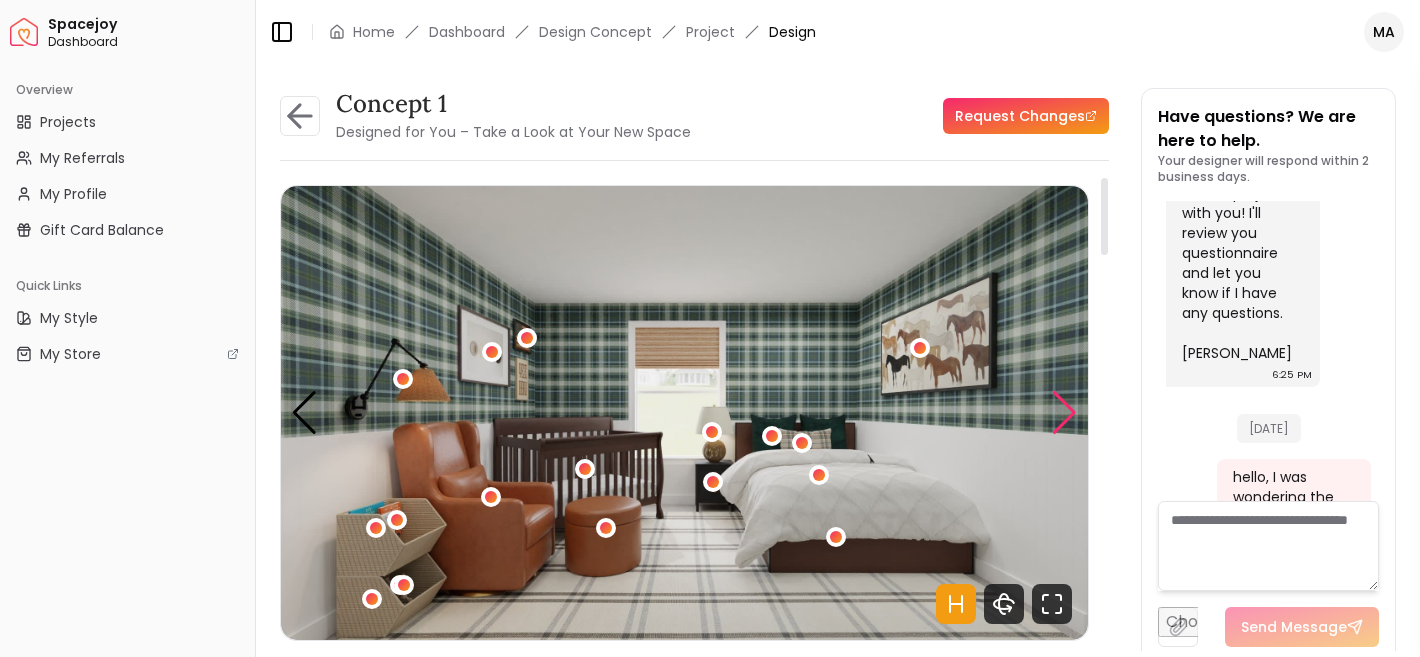 click at bounding box center (1064, 413) 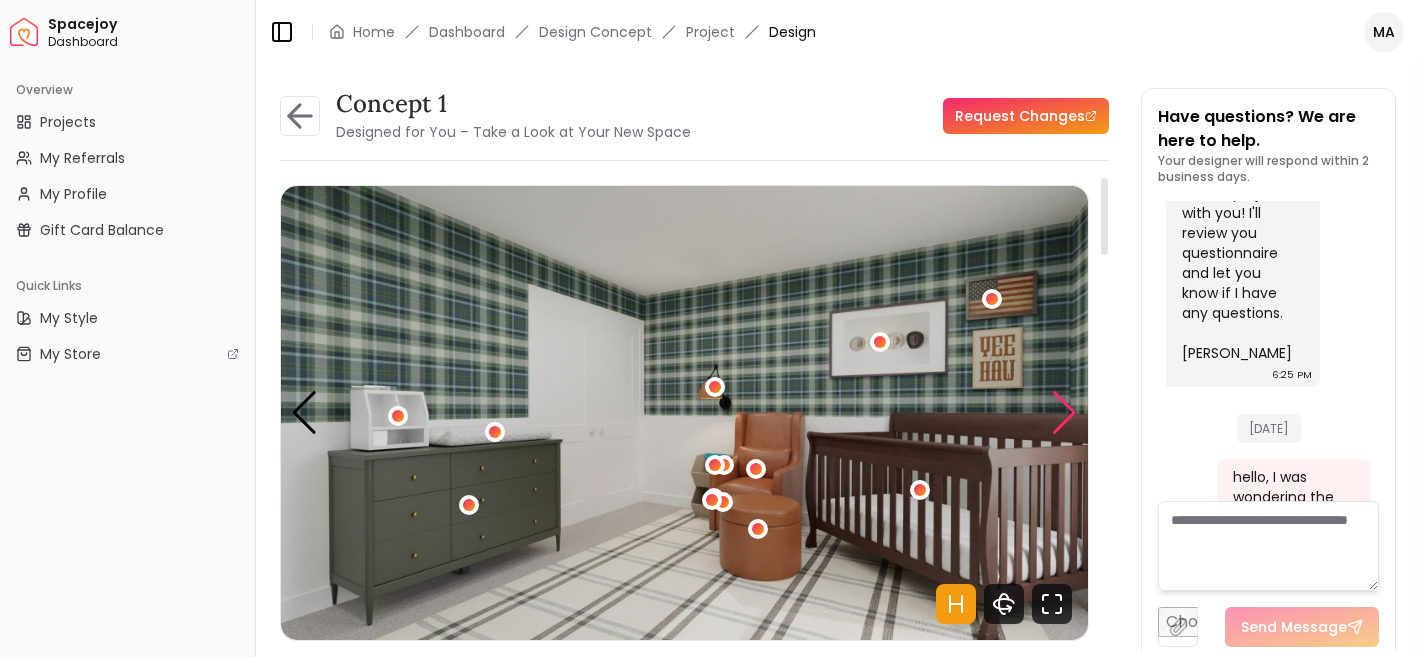 click at bounding box center (1064, 413) 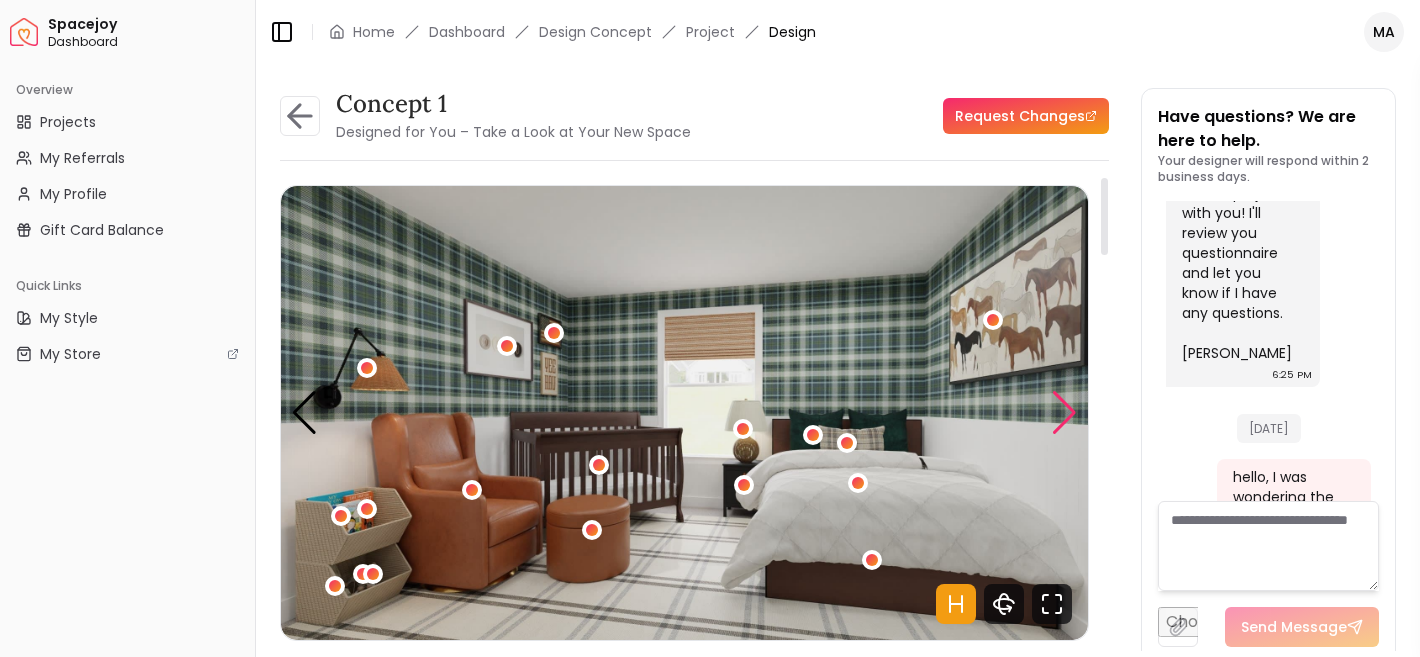 click at bounding box center [1064, 413] 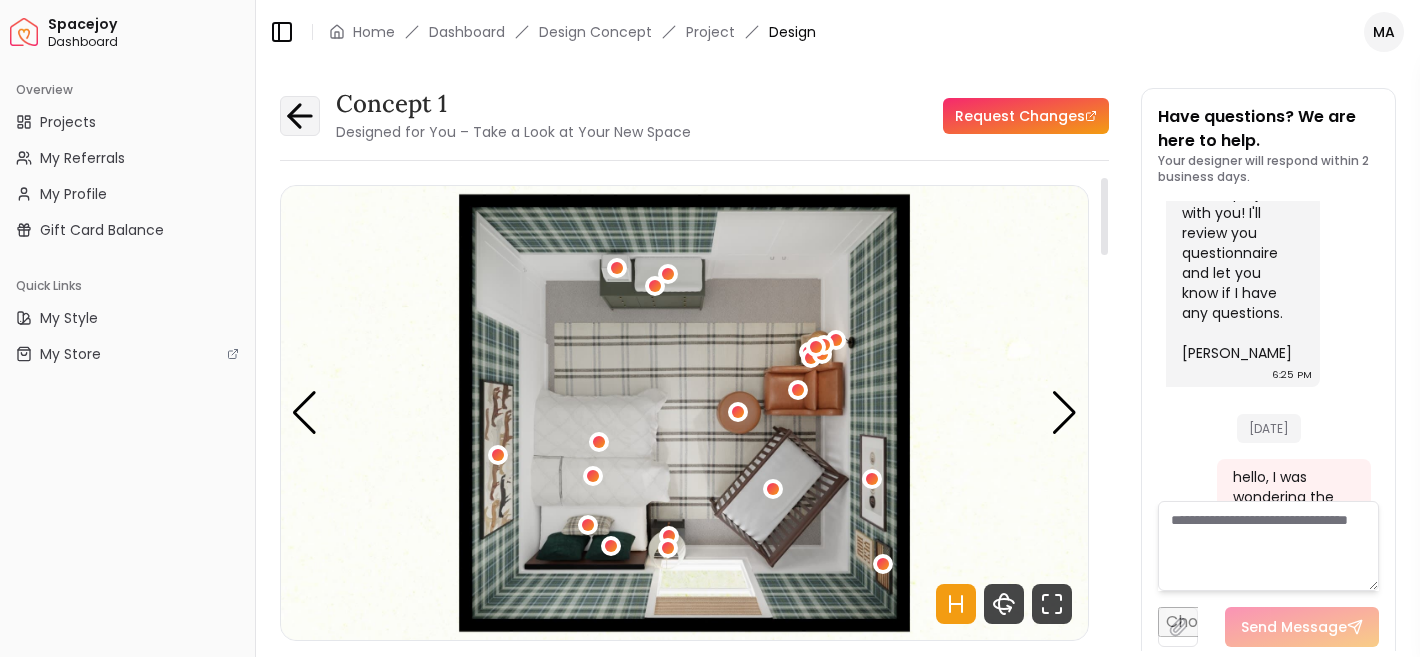 click 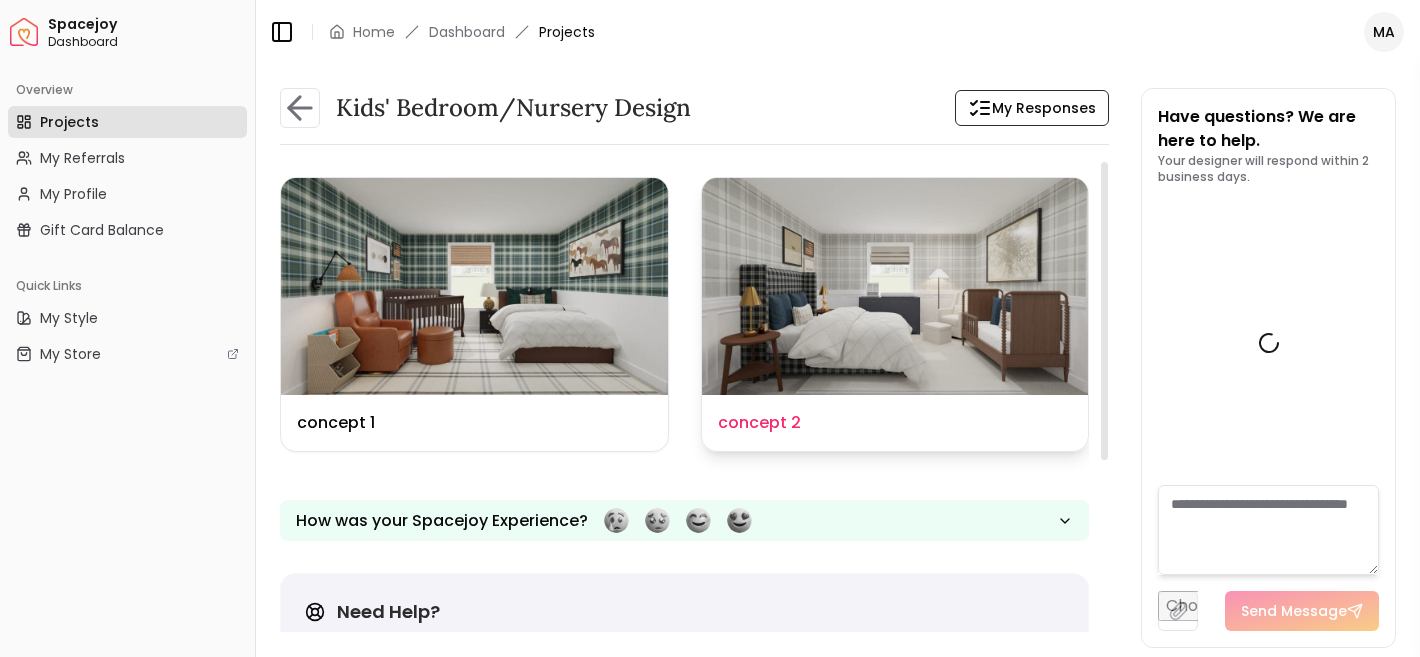 scroll, scrollTop: 1724, scrollLeft: 0, axis: vertical 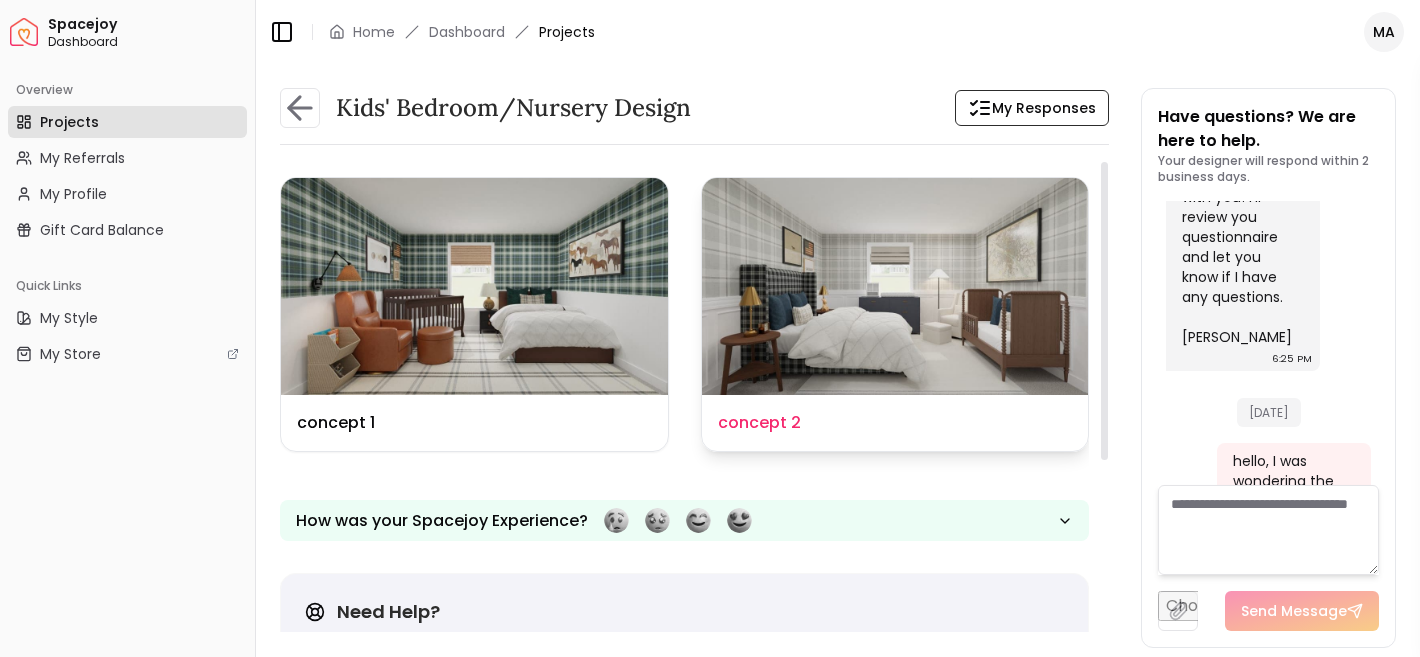 click at bounding box center (895, 286) 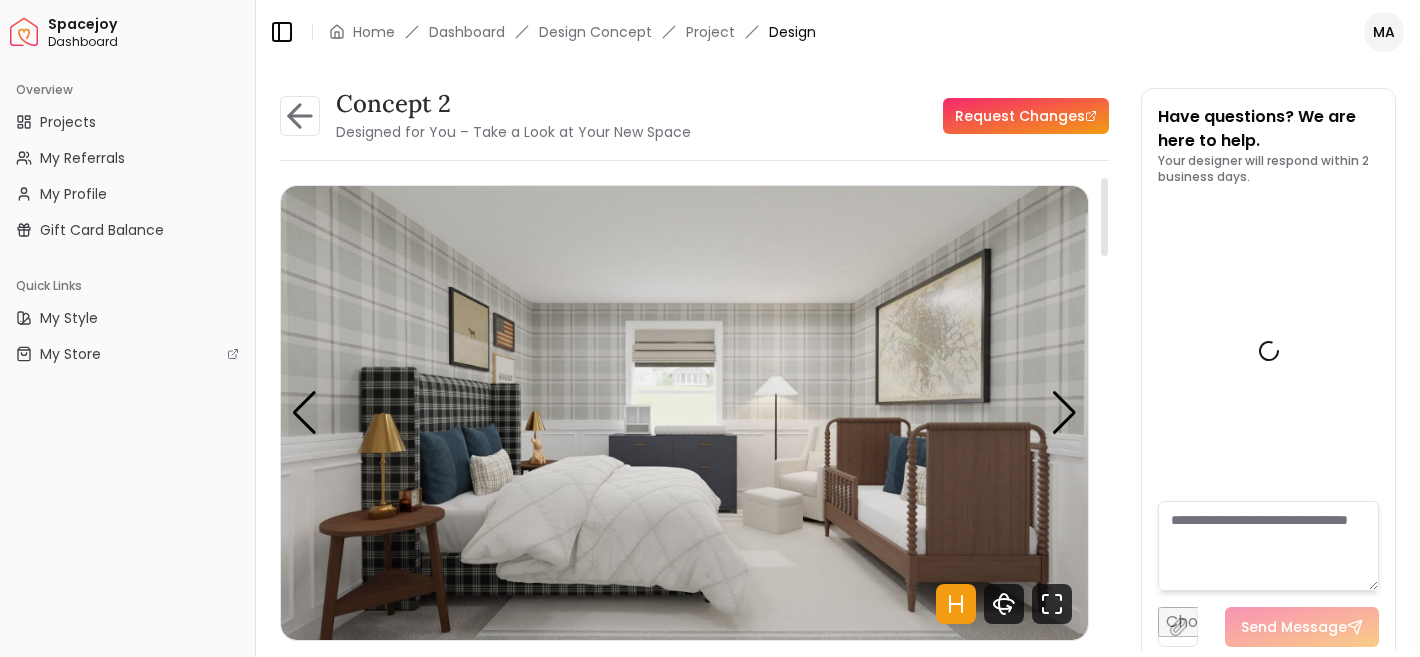 scroll, scrollTop: 1708, scrollLeft: 0, axis: vertical 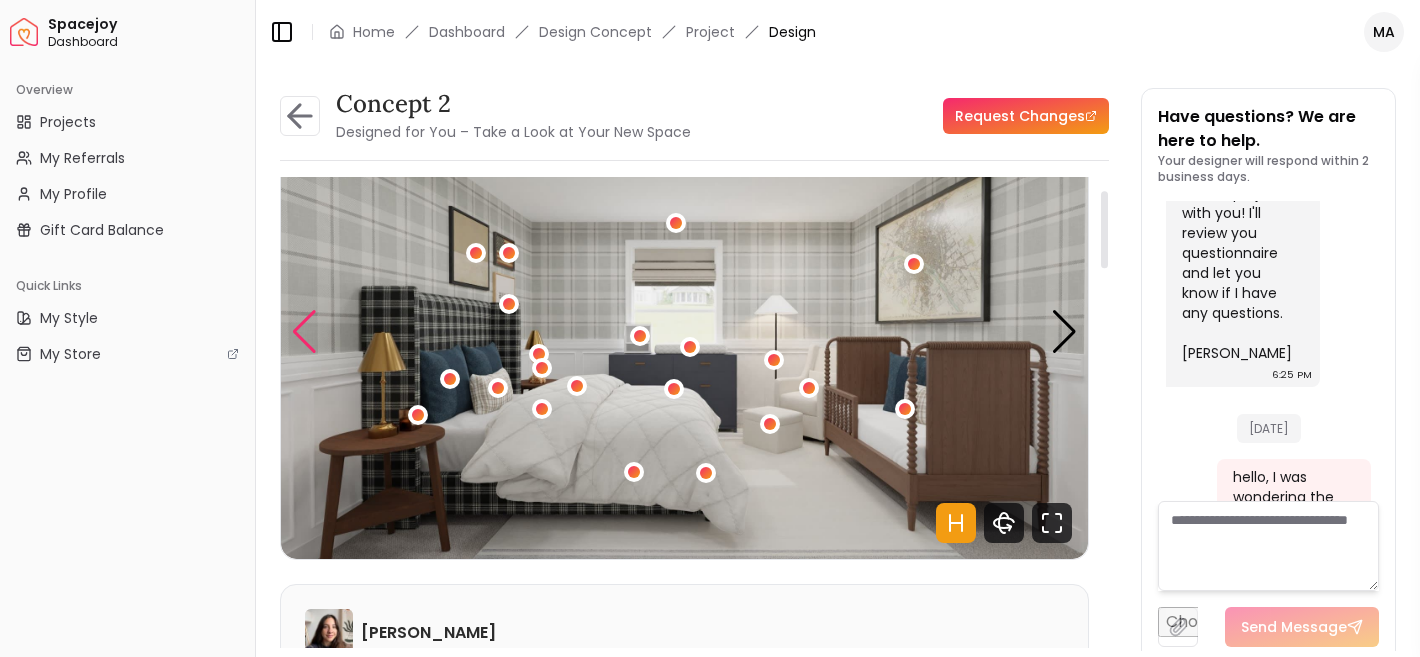 click at bounding box center [304, 332] 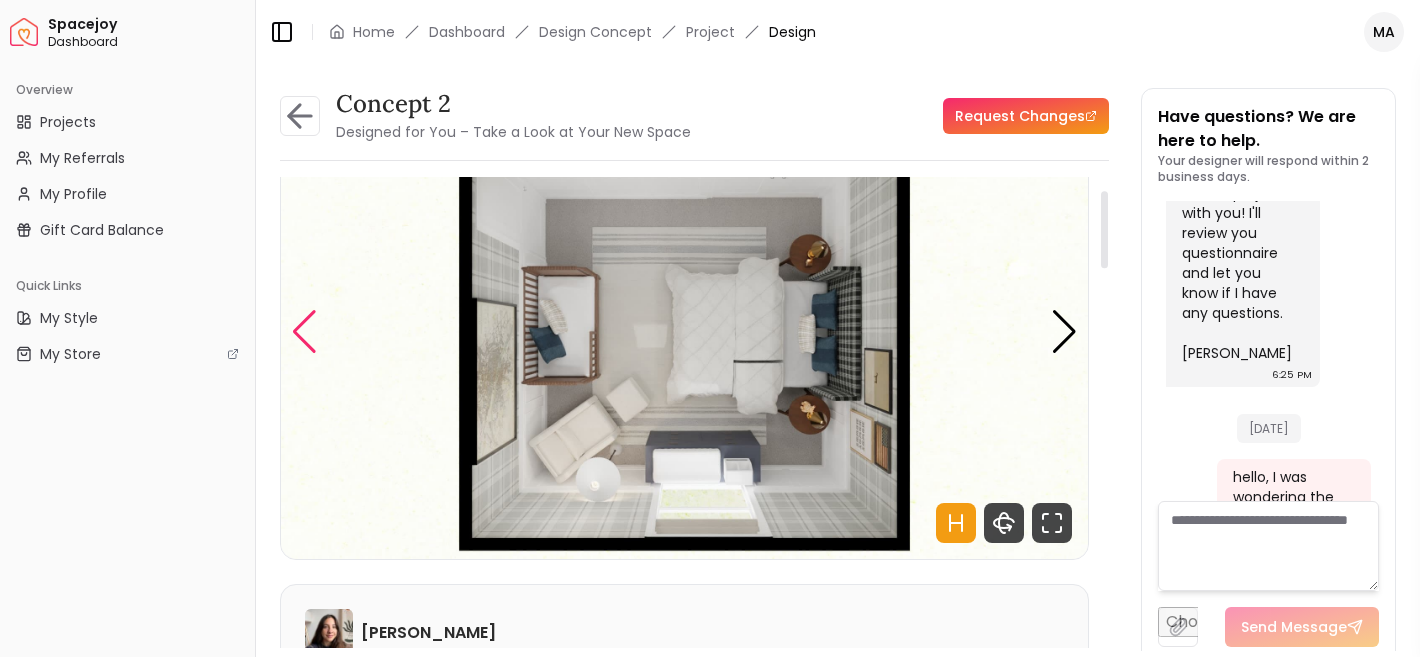 click at bounding box center (304, 332) 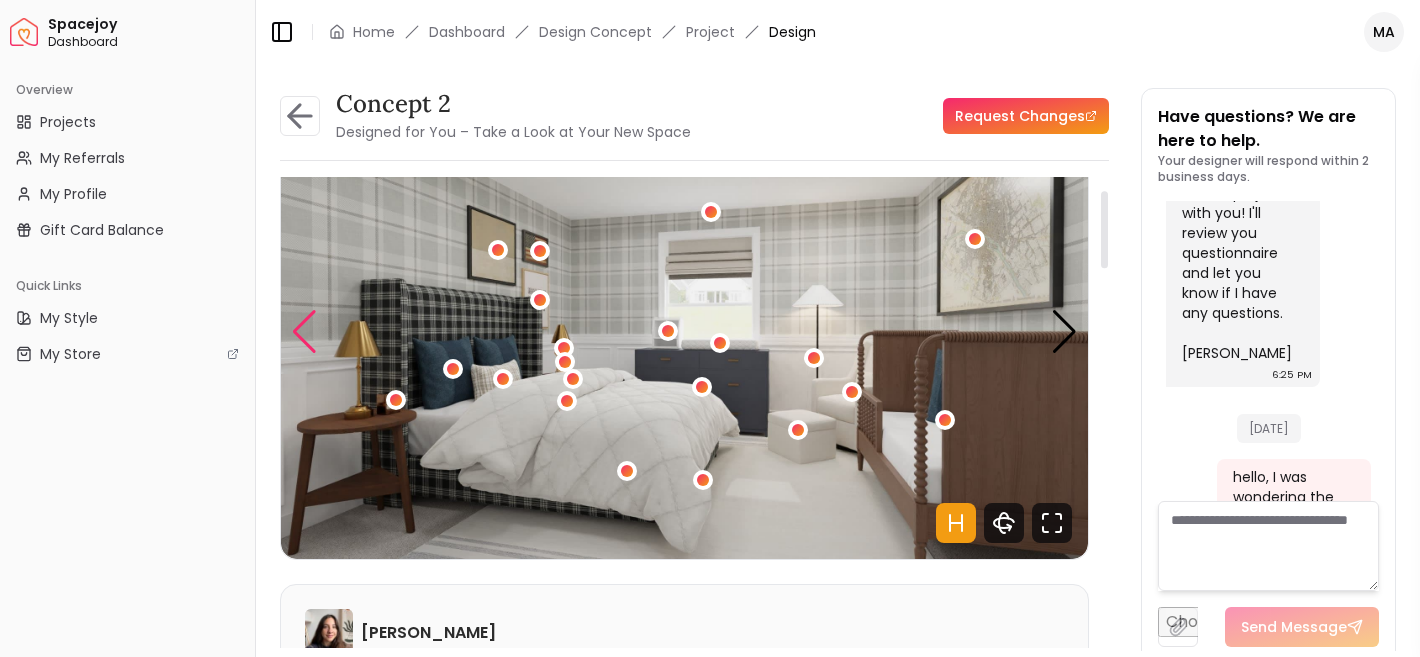 click at bounding box center (304, 332) 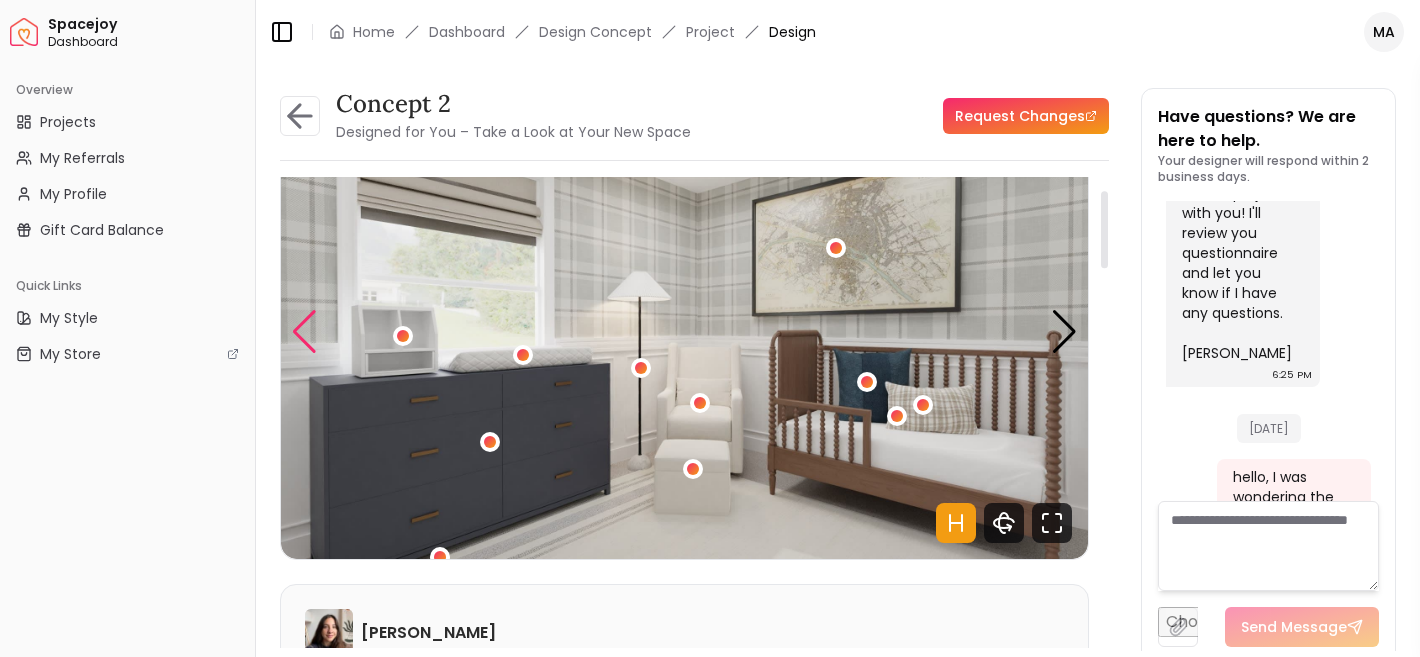 click at bounding box center (304, 332) 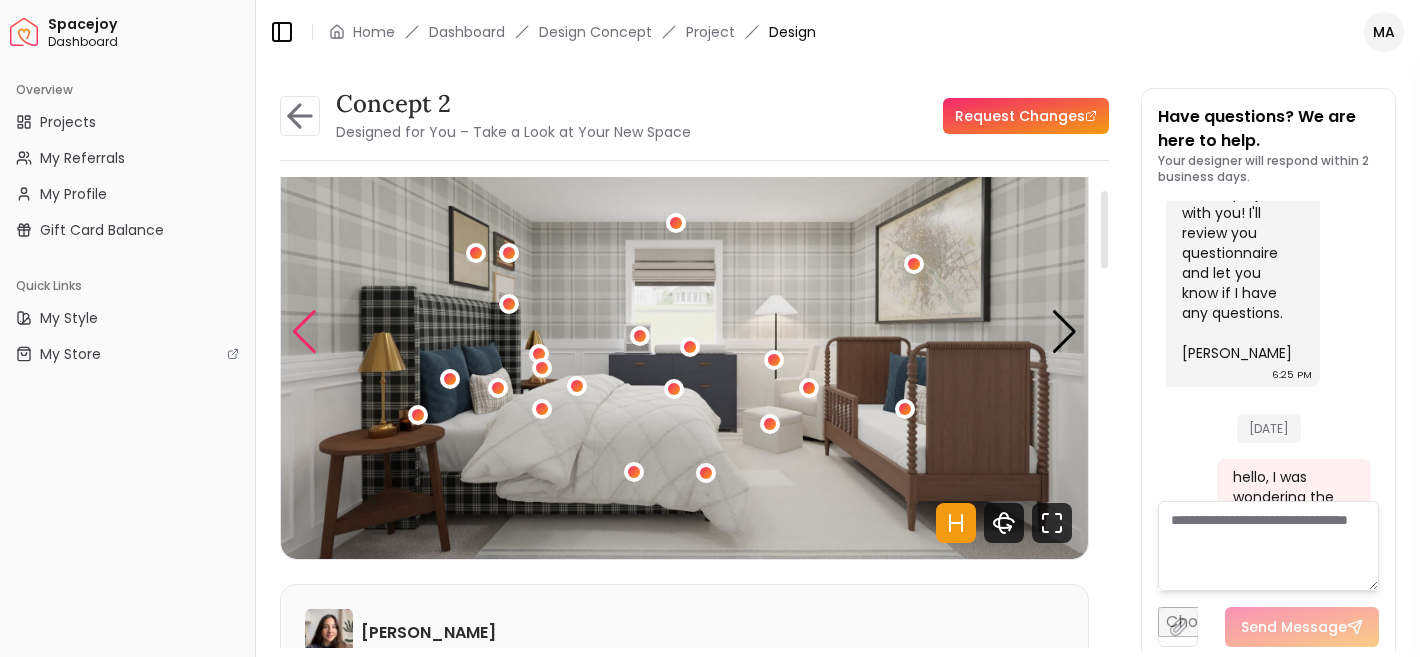 click at bounding box center [304, 332] 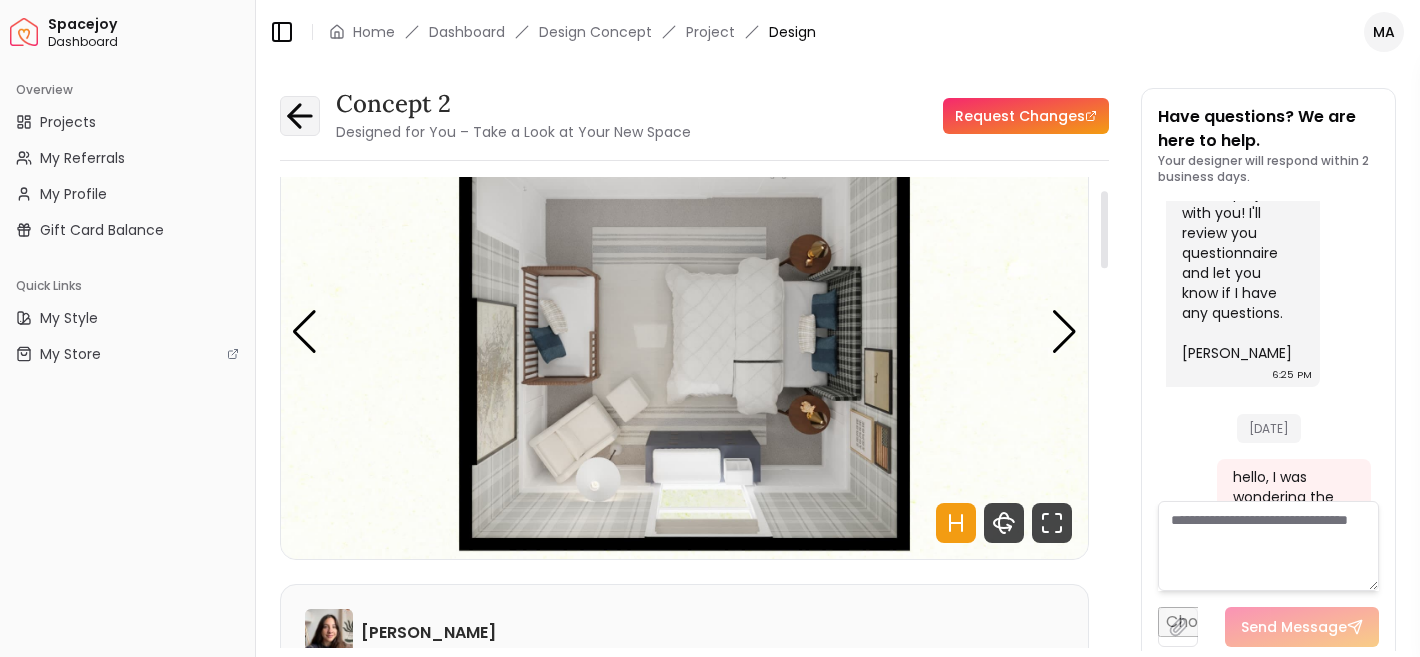click 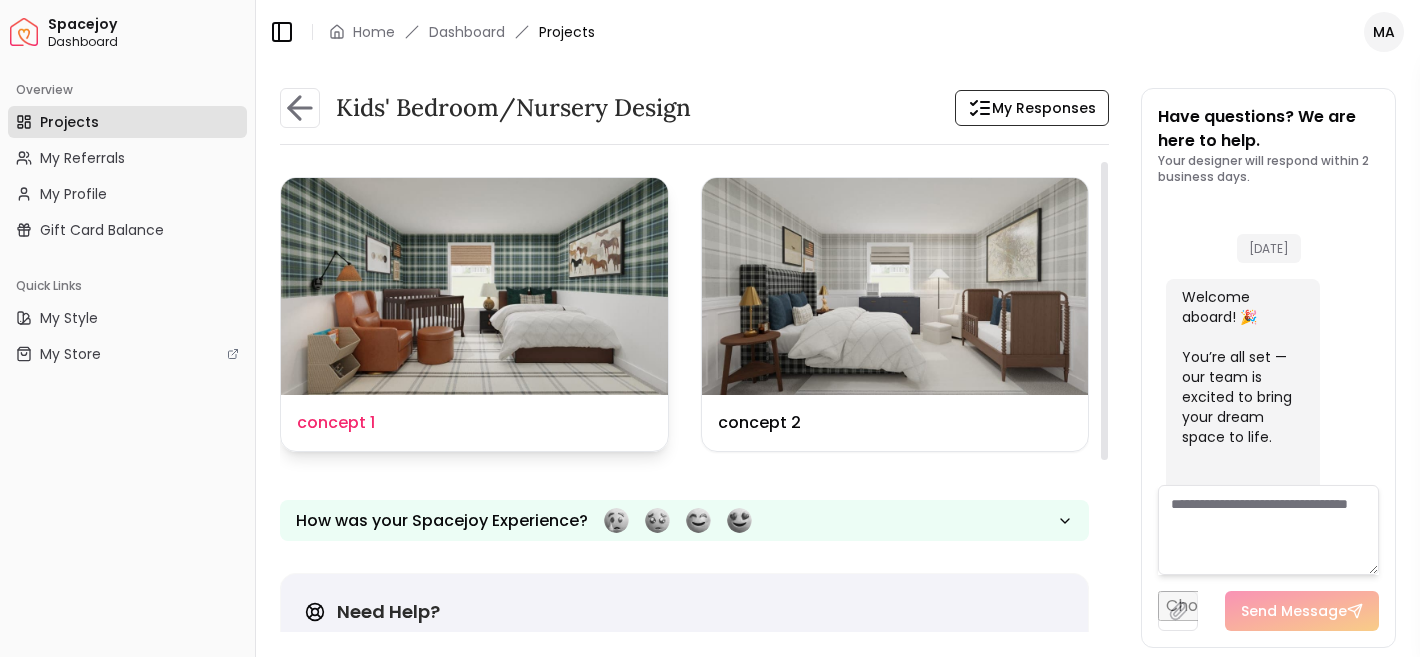 scroll, scrollTop: 1724, scrollLeft: 0, axis: vertical 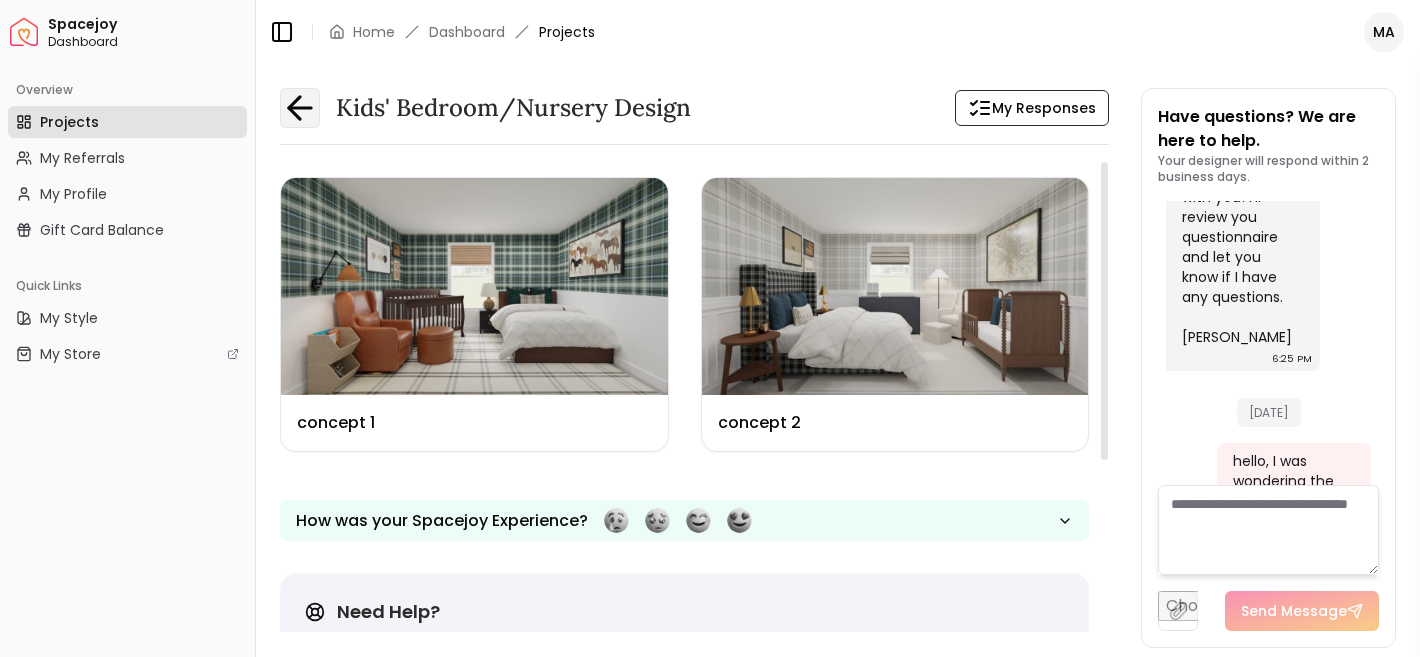 click 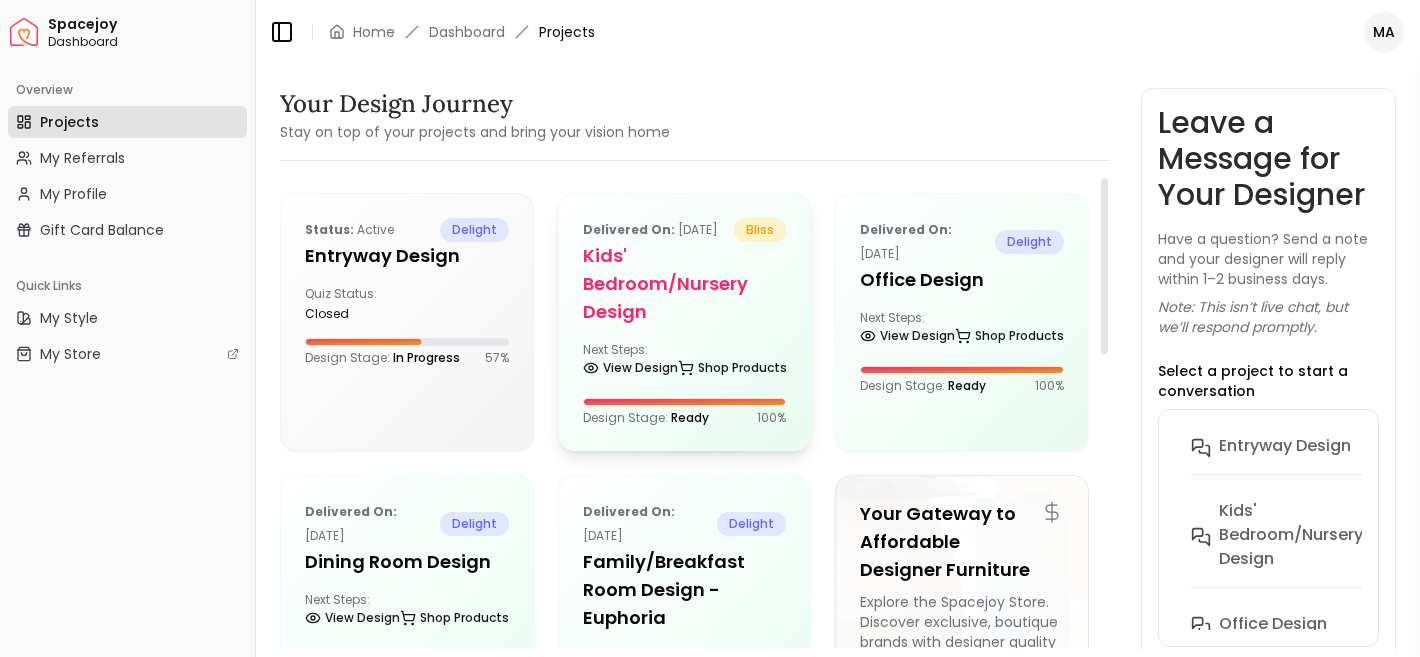 click on "Kids' Bedroom/Nursery design" at bounding box center (685, 284) 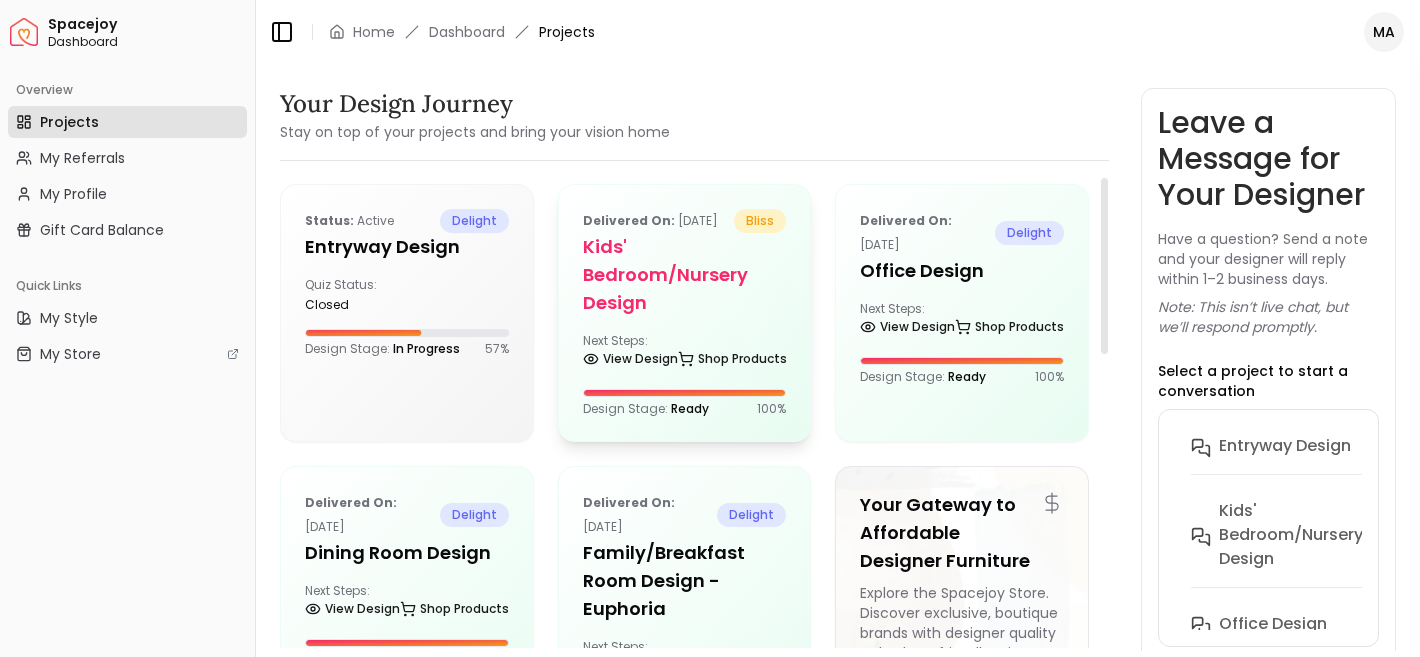 scroll, scrollTop: 0, scrollLeft: 0, axis: both 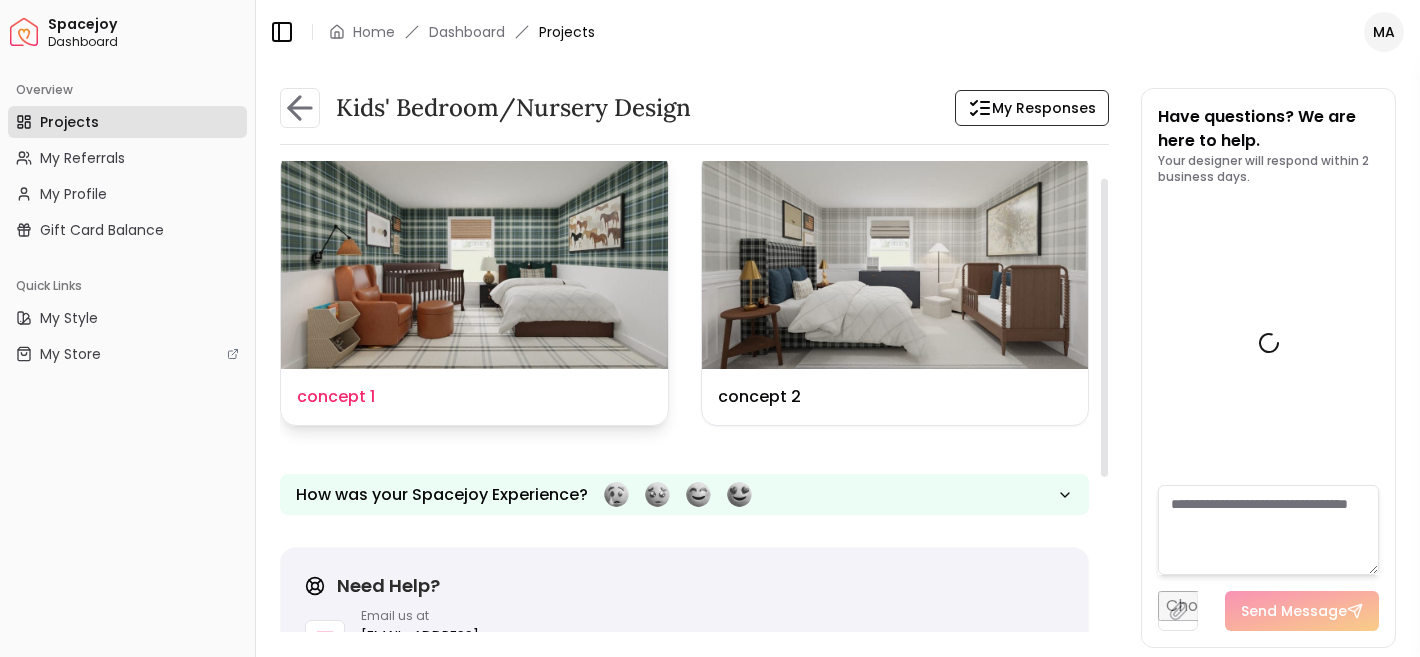 click on "Design Name concept 1" at bounding box center [474, 397] 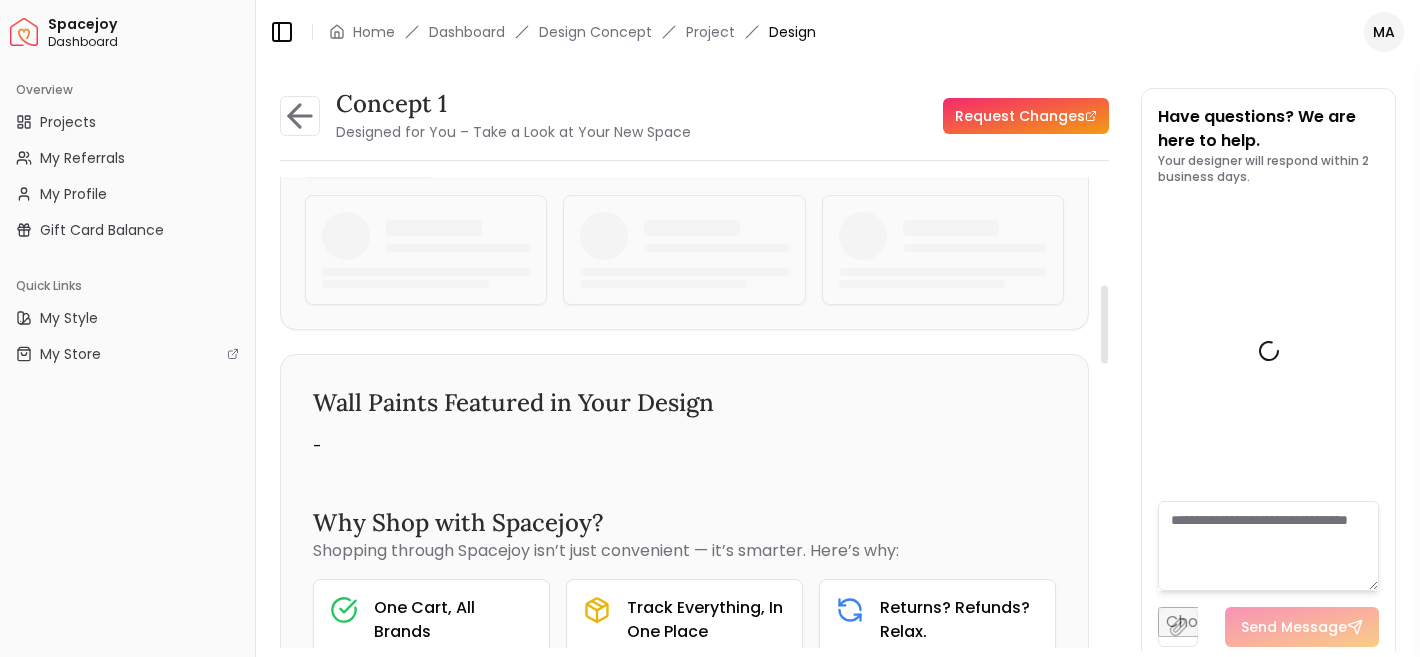 scroll, scrollTop: 435, scrollLeft: 0, axis: vertical 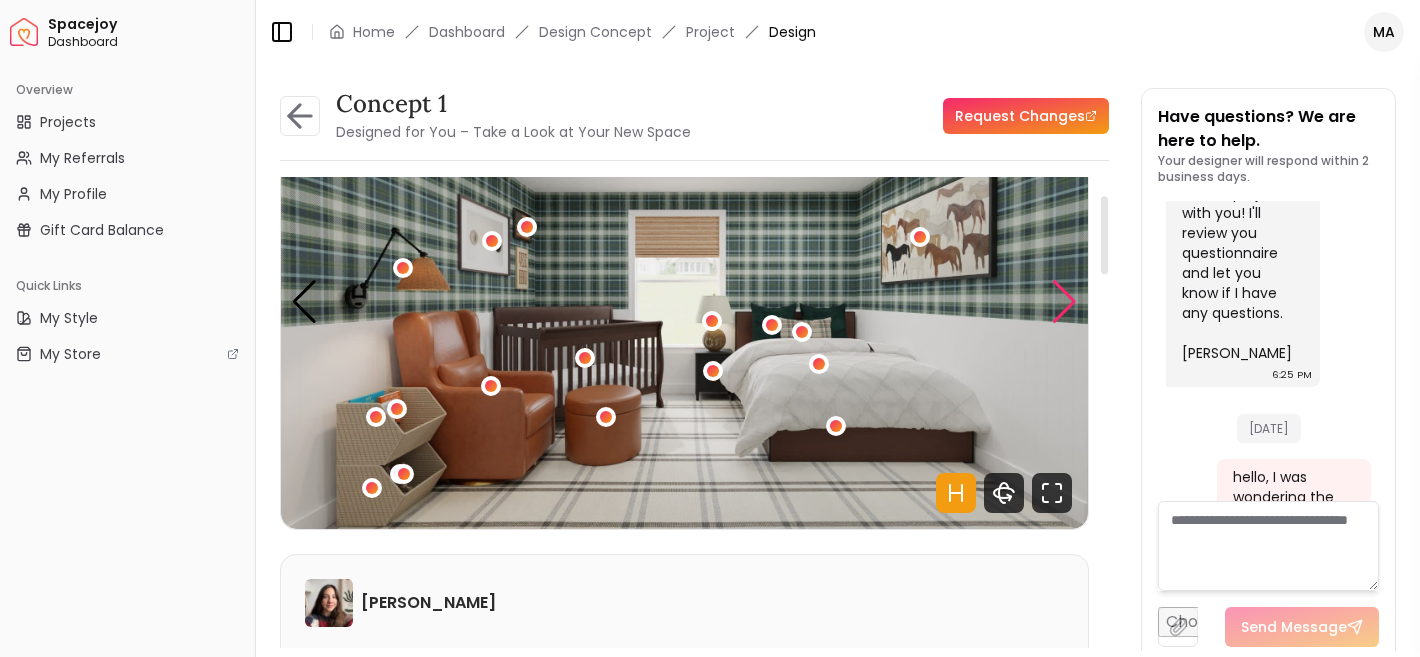 click at bounding box center (1064, 302) 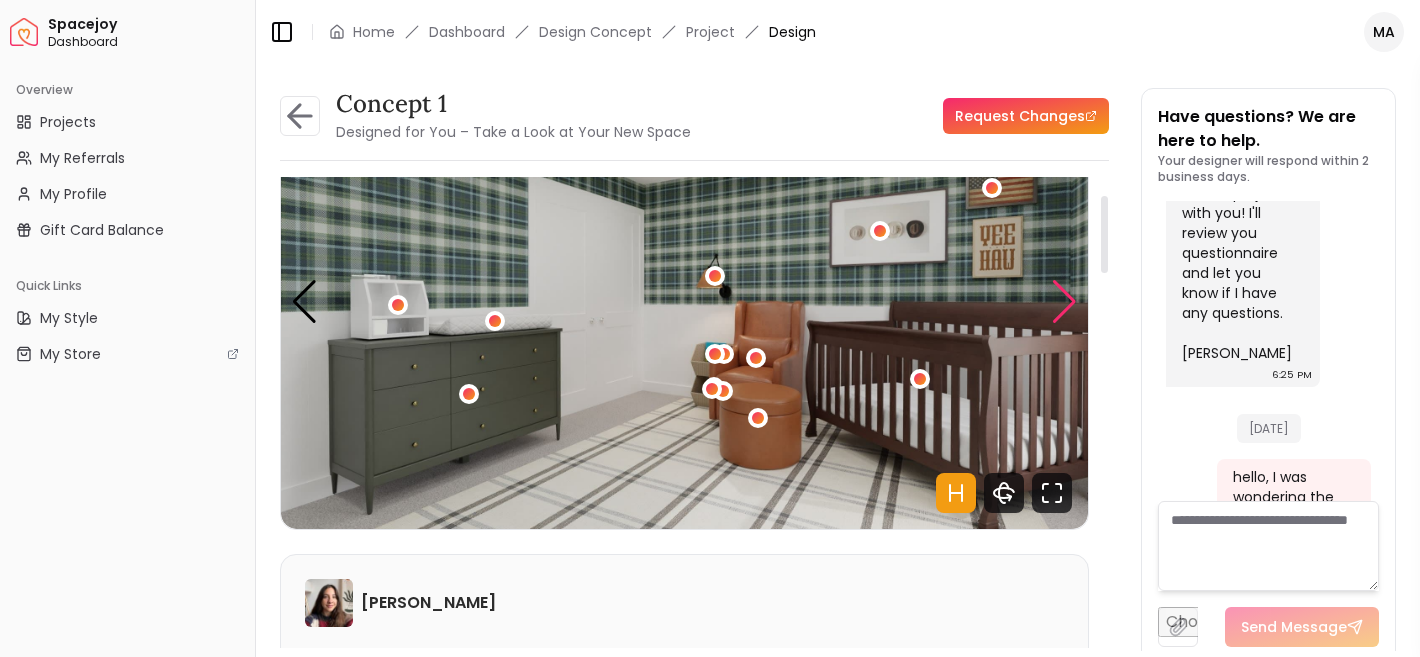 click at bounding box center (1064, 302) 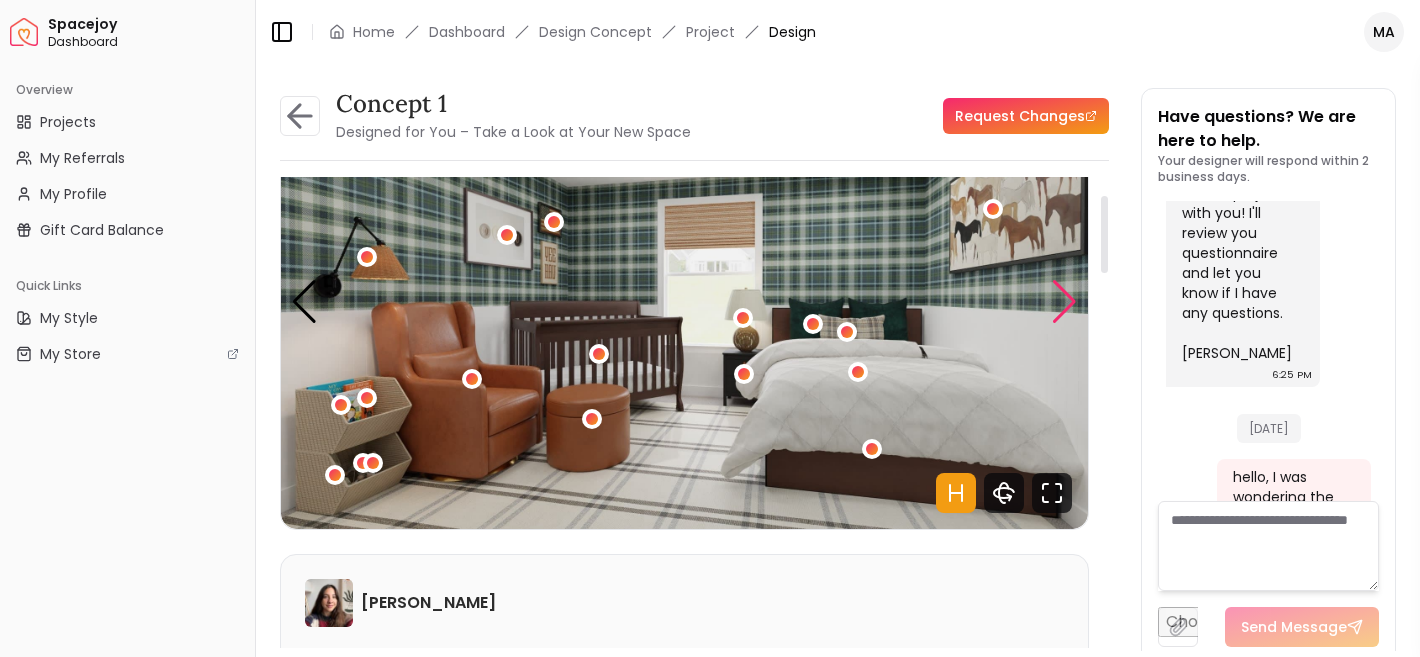 click at bounding box center (1064, 302) 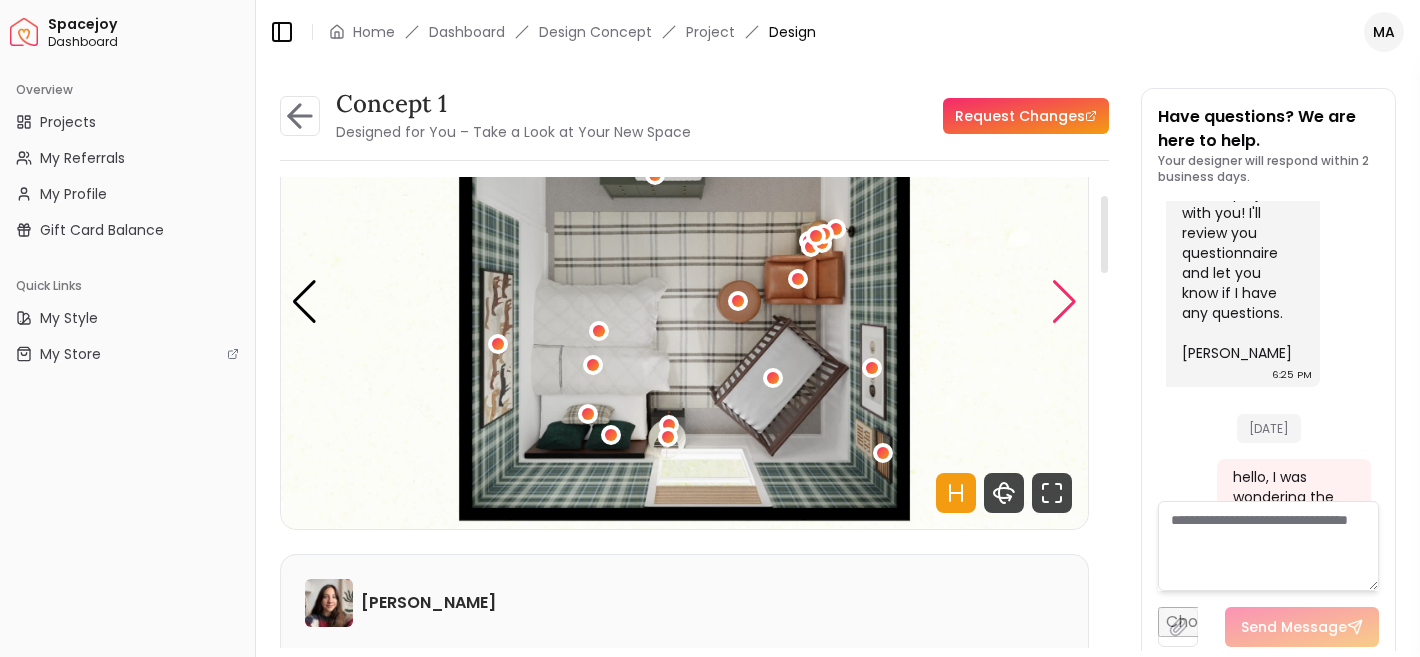 click at bounding box center (1064, 302) 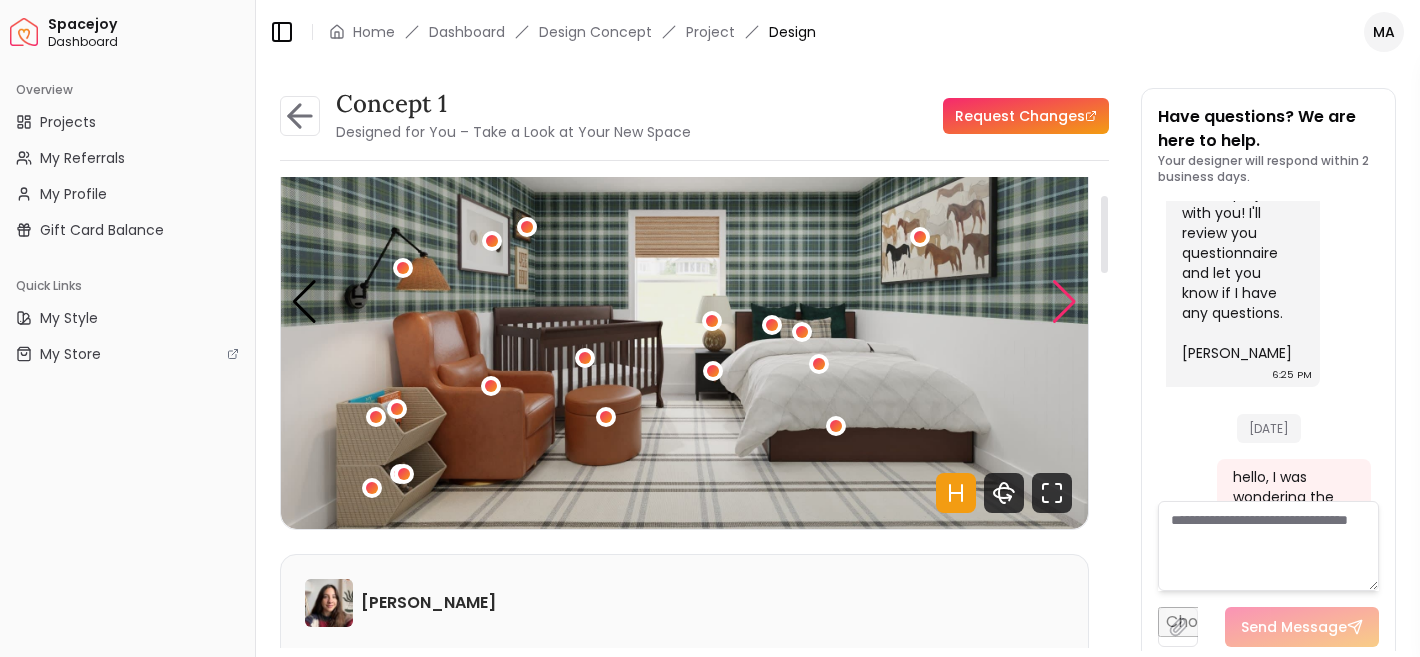 click at bounding box center [1064, 302] 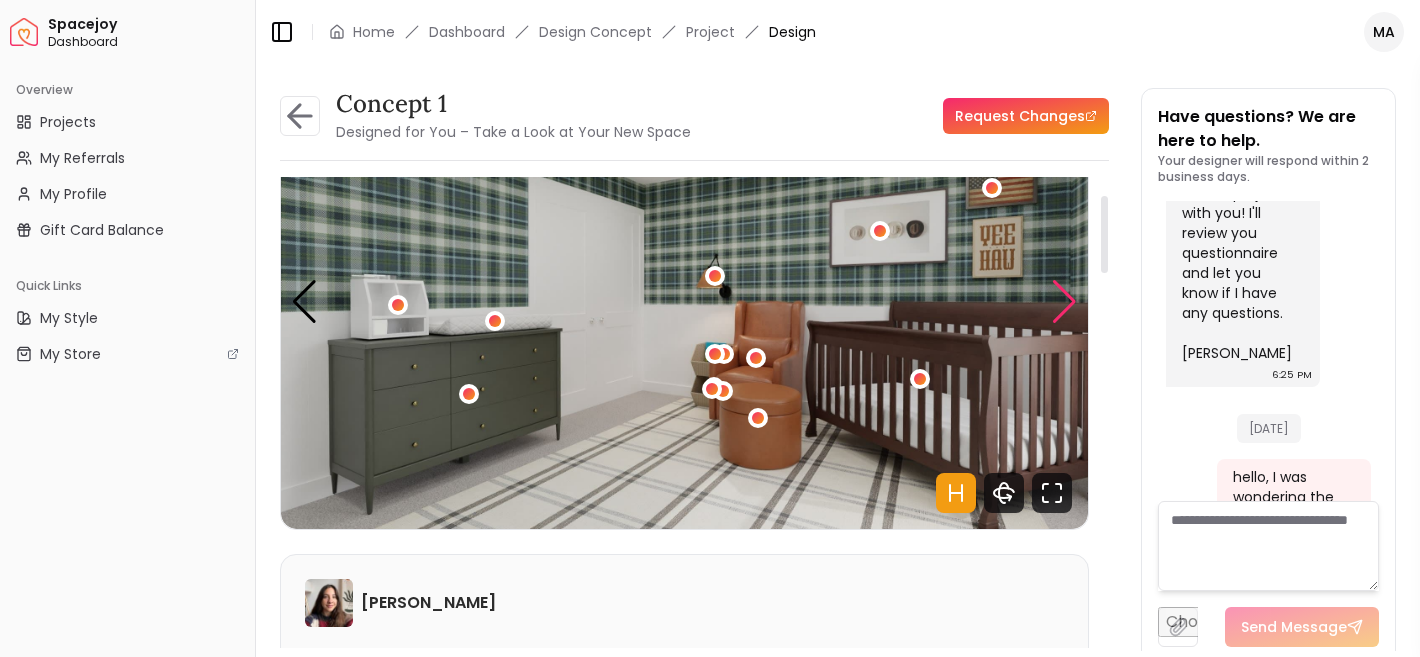 click at bounding box center (1064, 302) 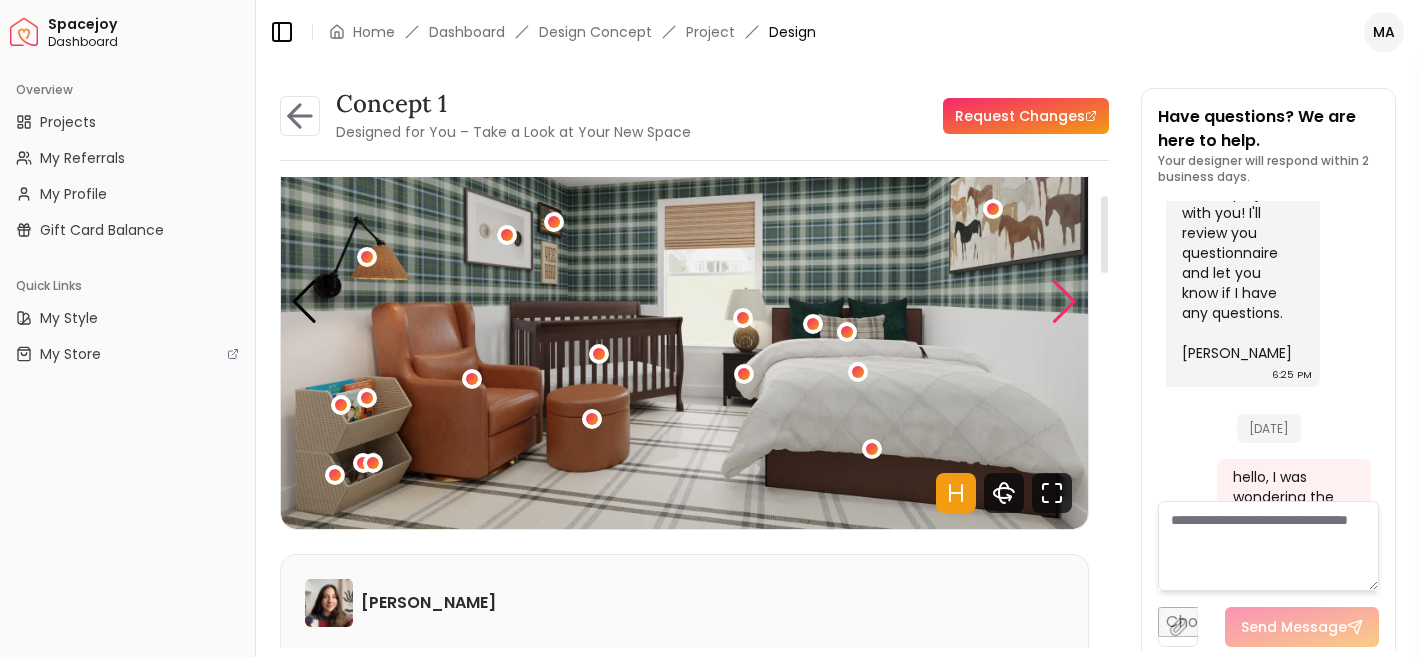 click at bounding box center [1064, 302] 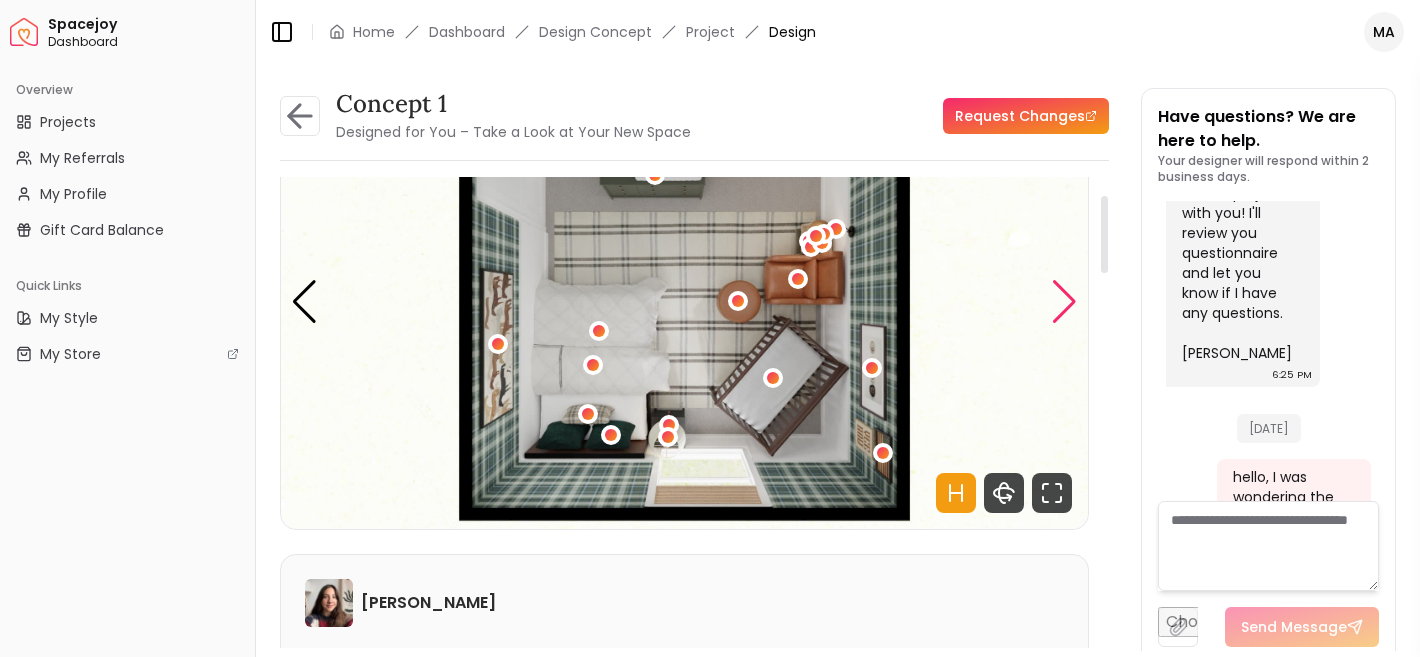 click at bounding box center (1064, 302) 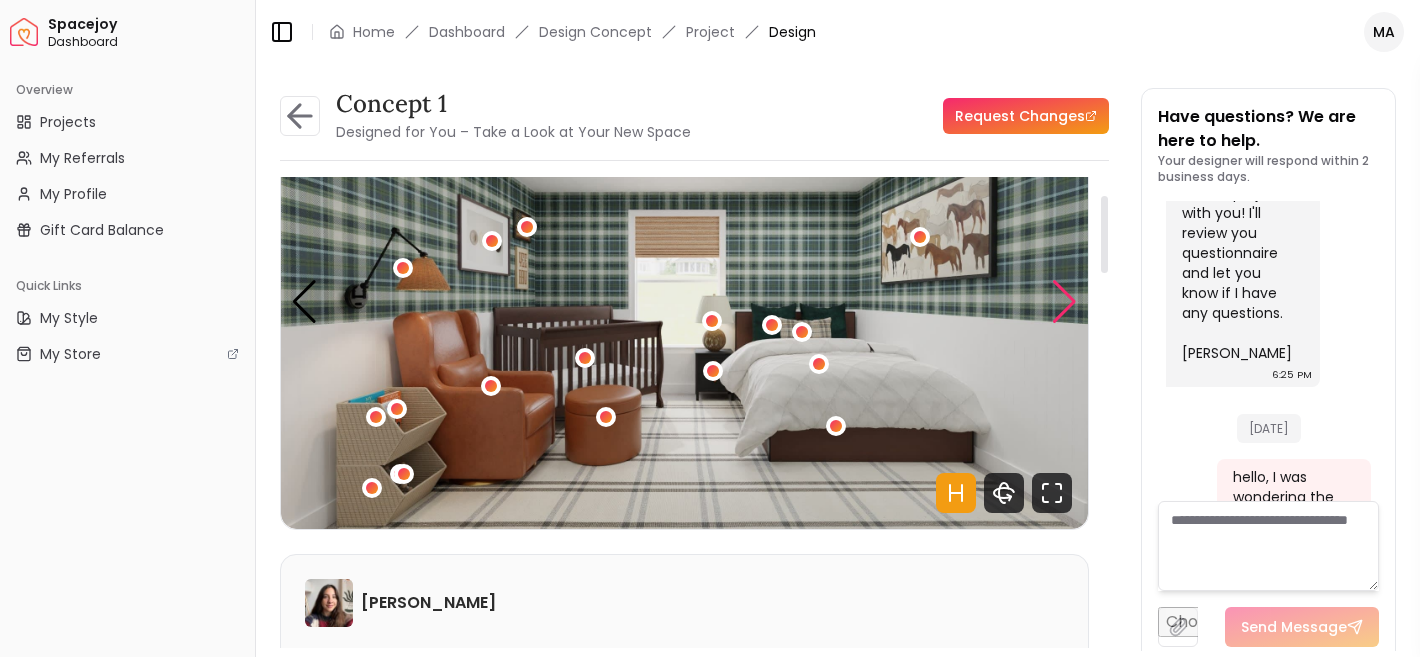 click at bounding box center (1064, 302) 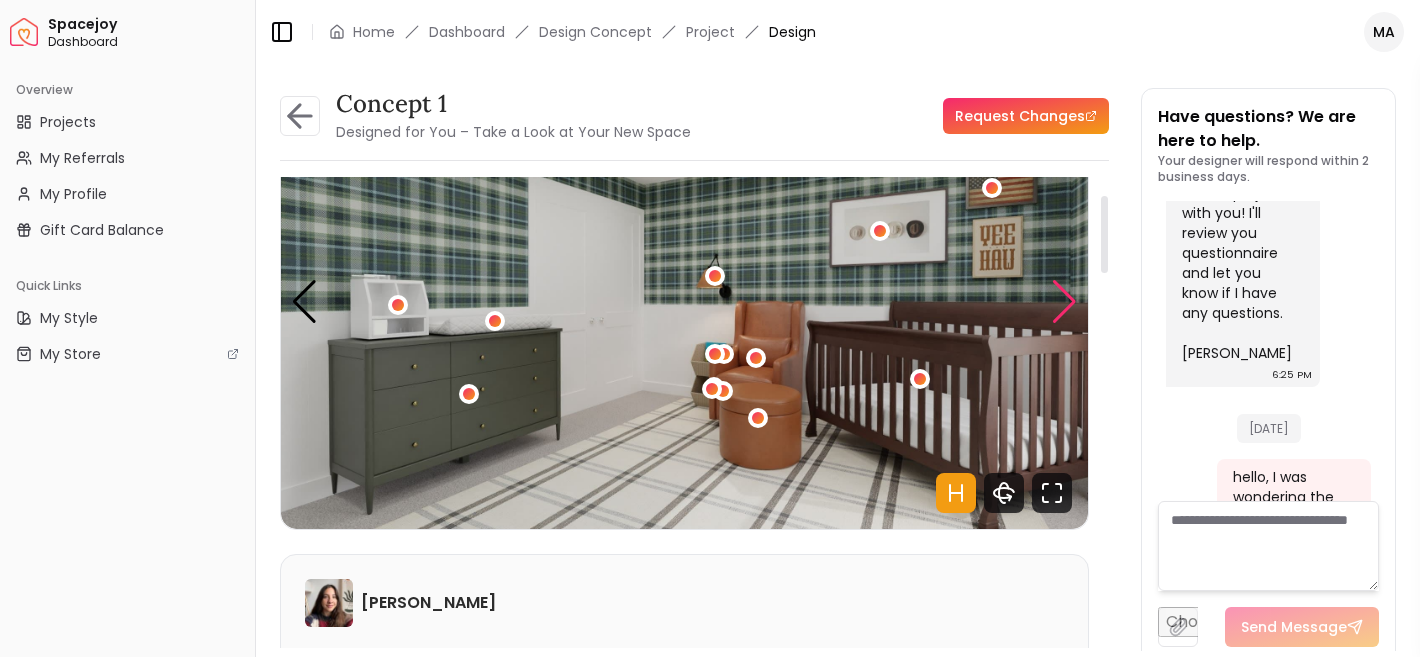 click at bounding box center [1064, 302] 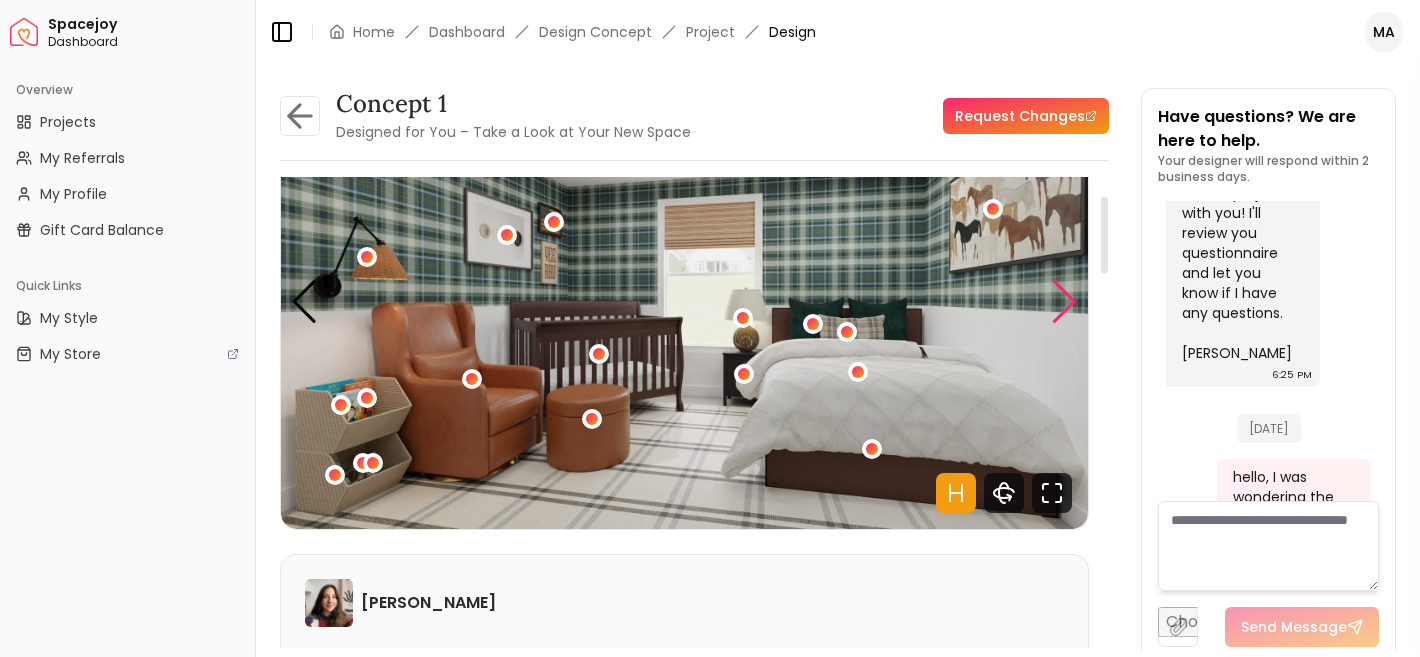 scroll, scrollTop: 144, scrollLeft: 0, axis: vertical 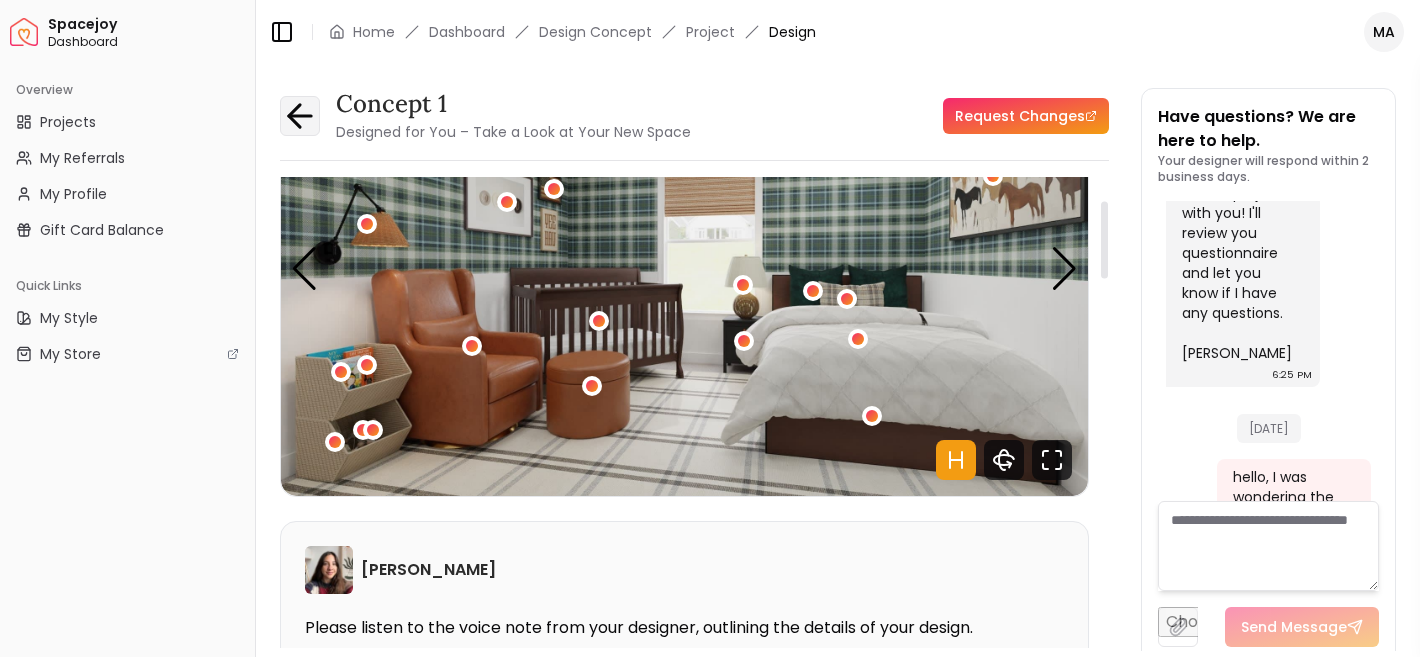 click 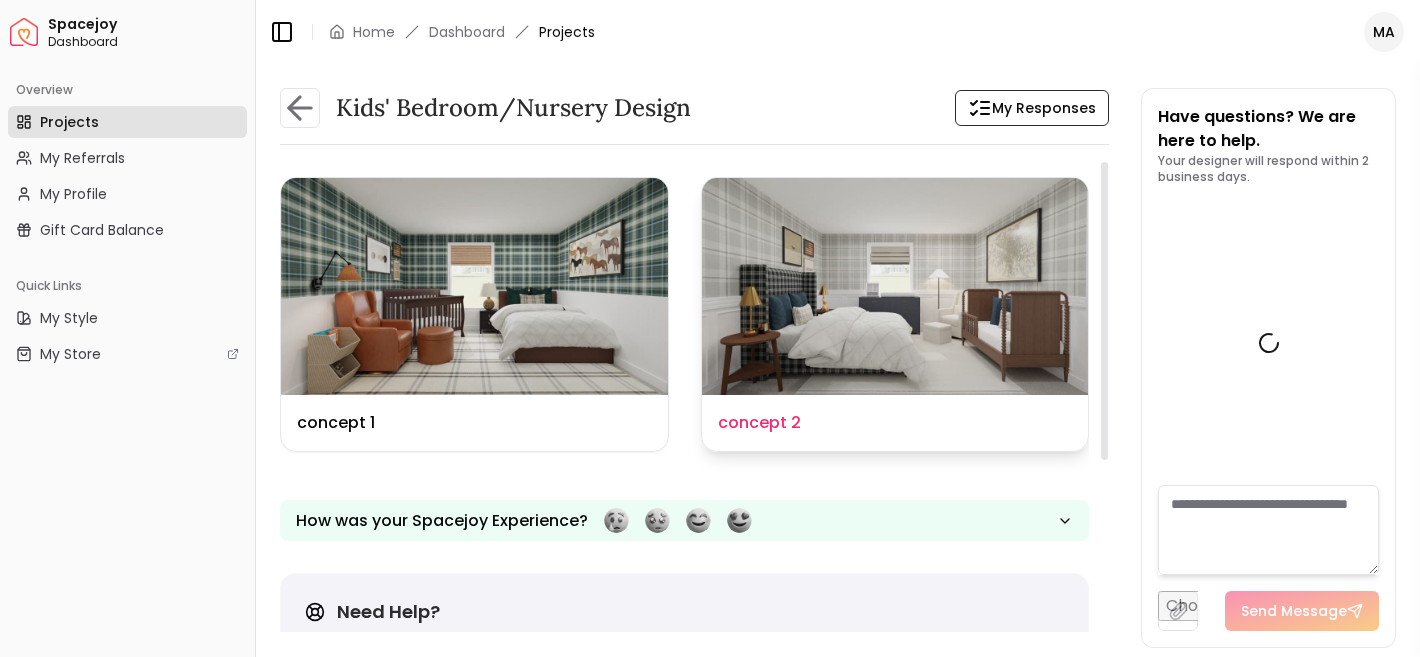 click at bounding box center (895, 286) 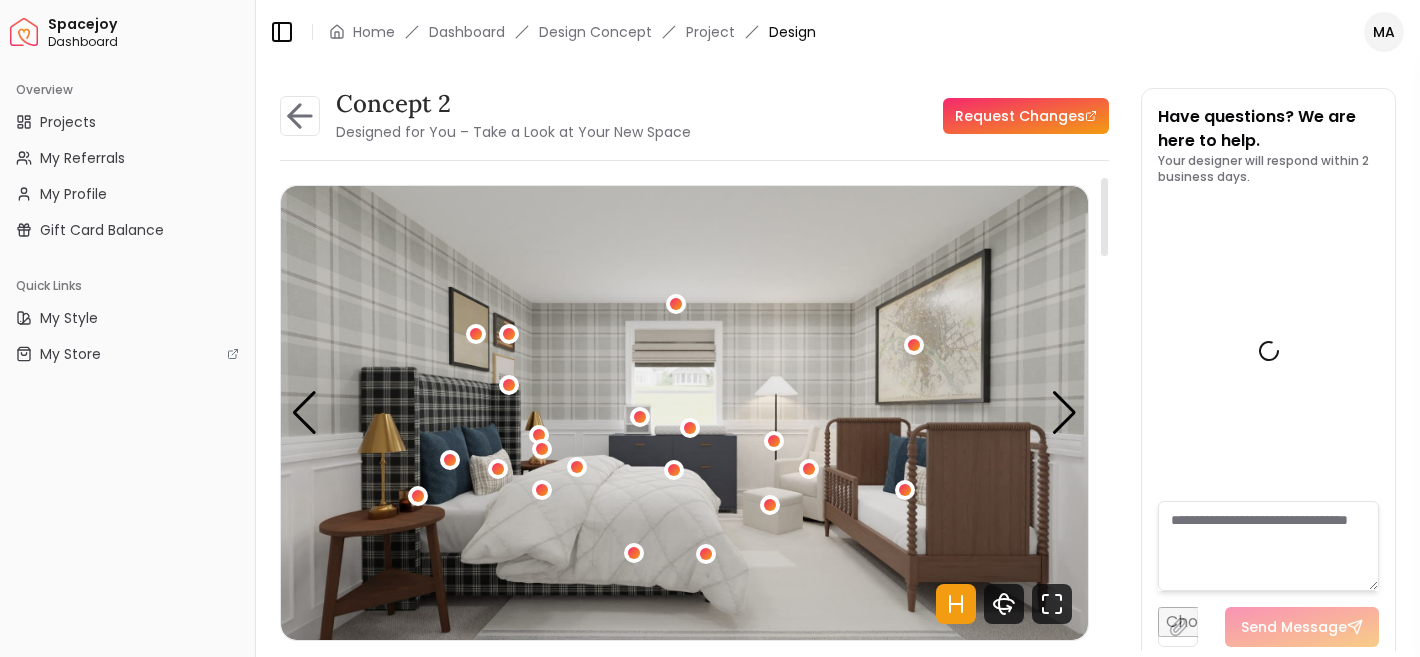 scroll, scrollTop: 1708, scrollLeft: 0, axis: vertical 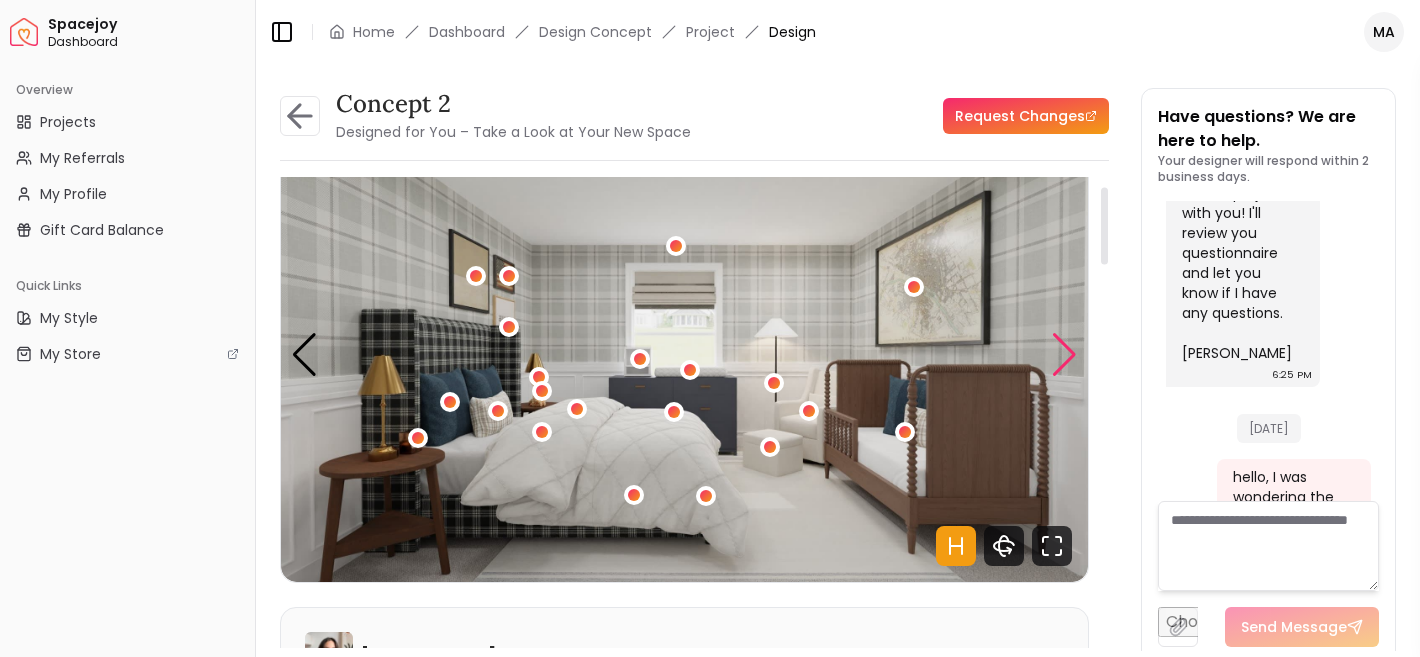 click at bounding box center (1064, 355) 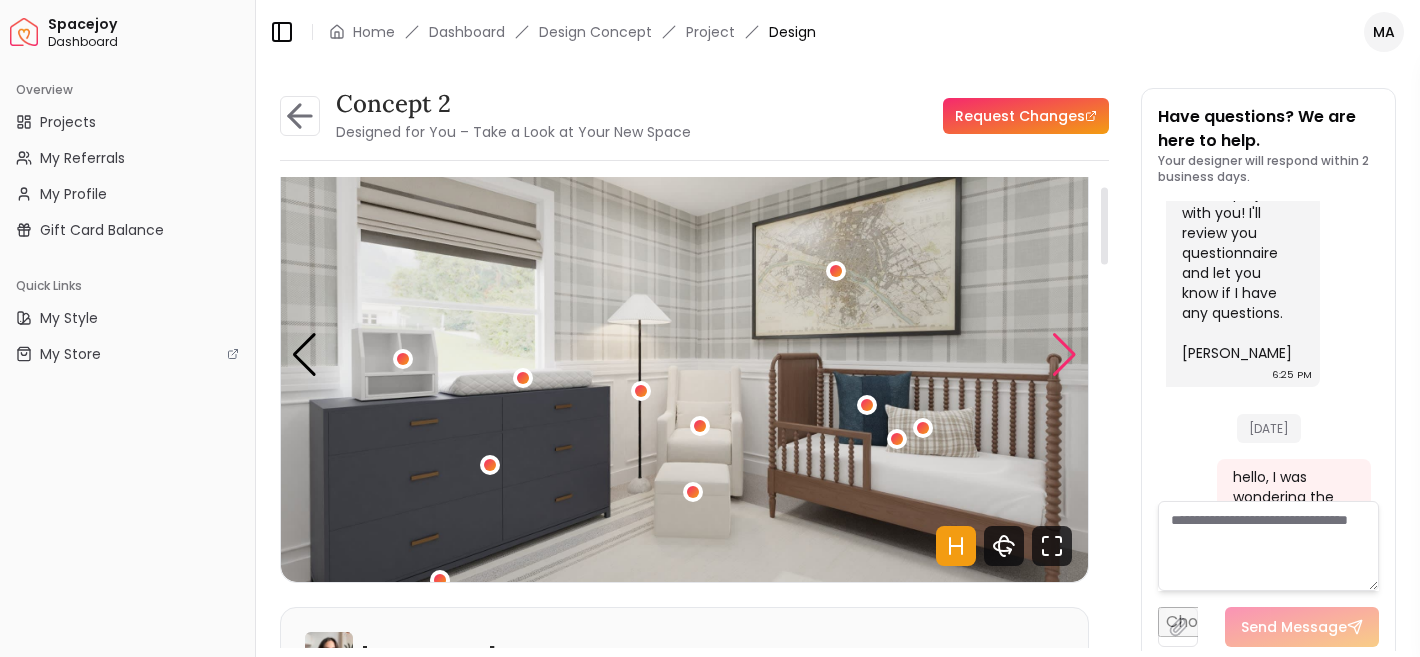 click at bounding box center (1064, 355) 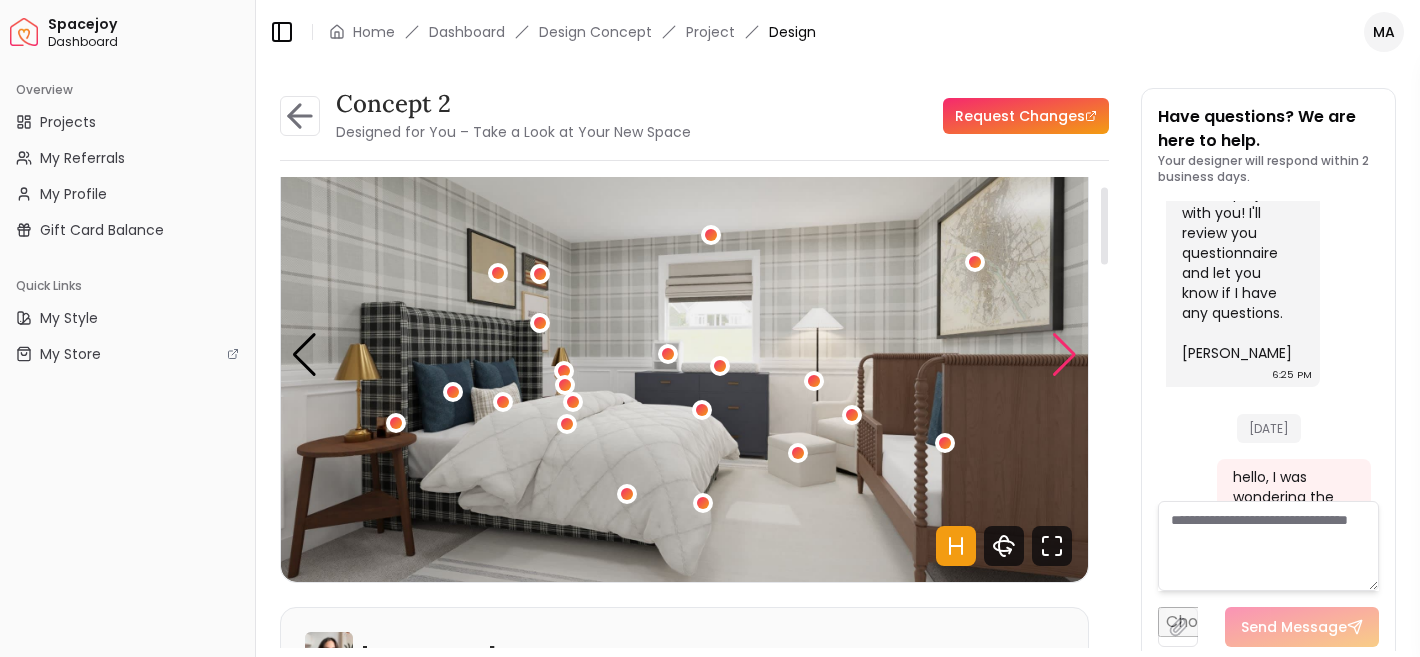 click at bounding box center (1064, 355) 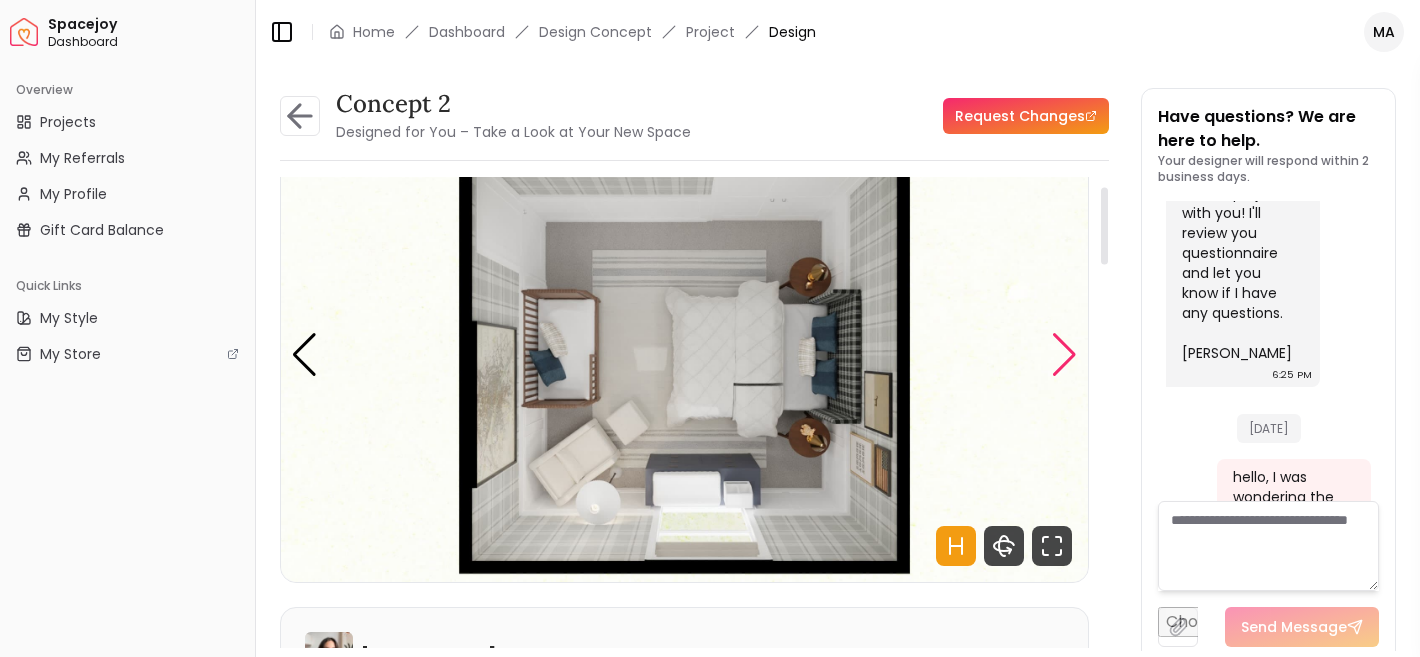 click at bounding box center (1064, 355) 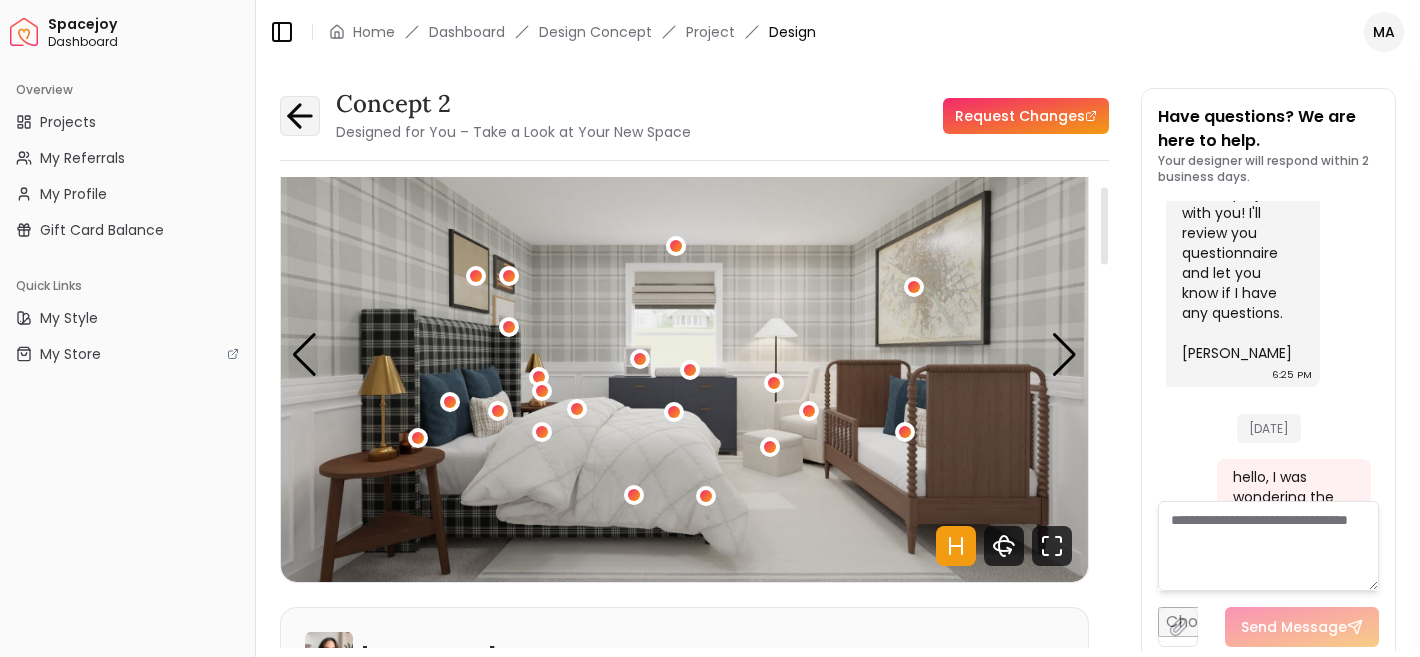 click 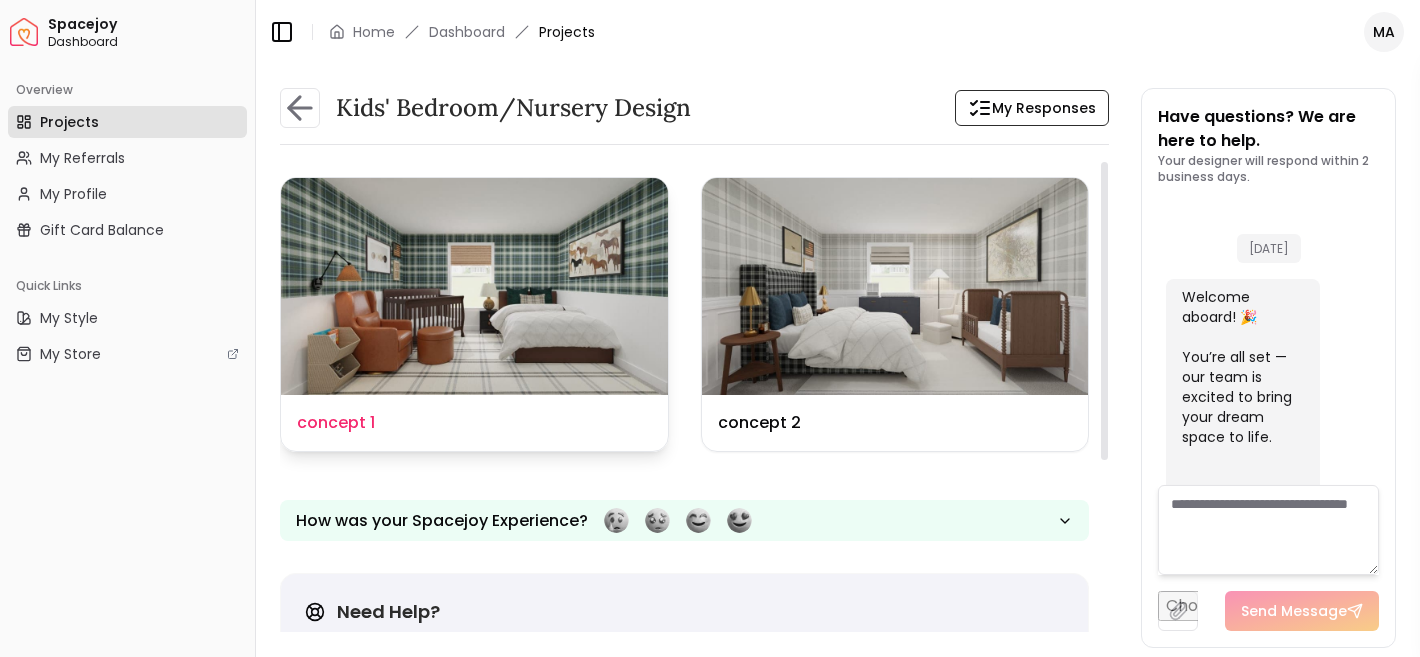 scroll, scrollTop: 1724, scrollLeft: 0, axis: vertical 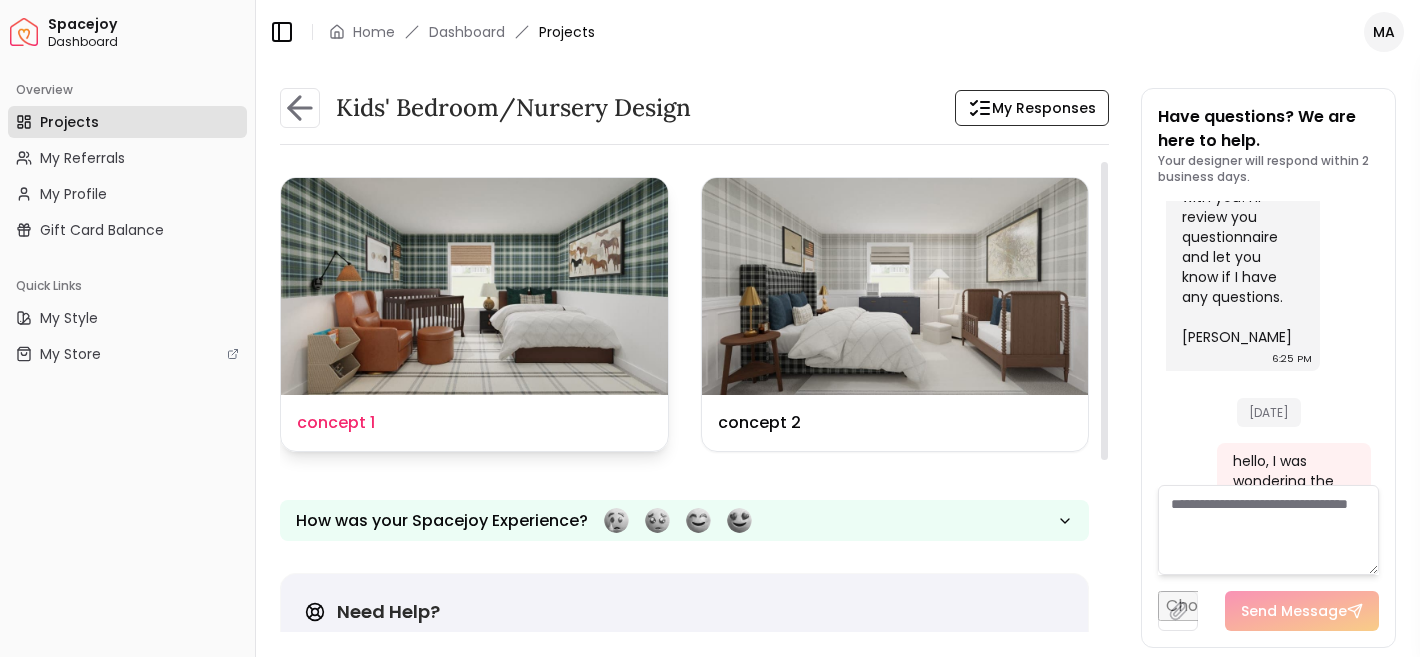 click at bounding box center (474, 286) 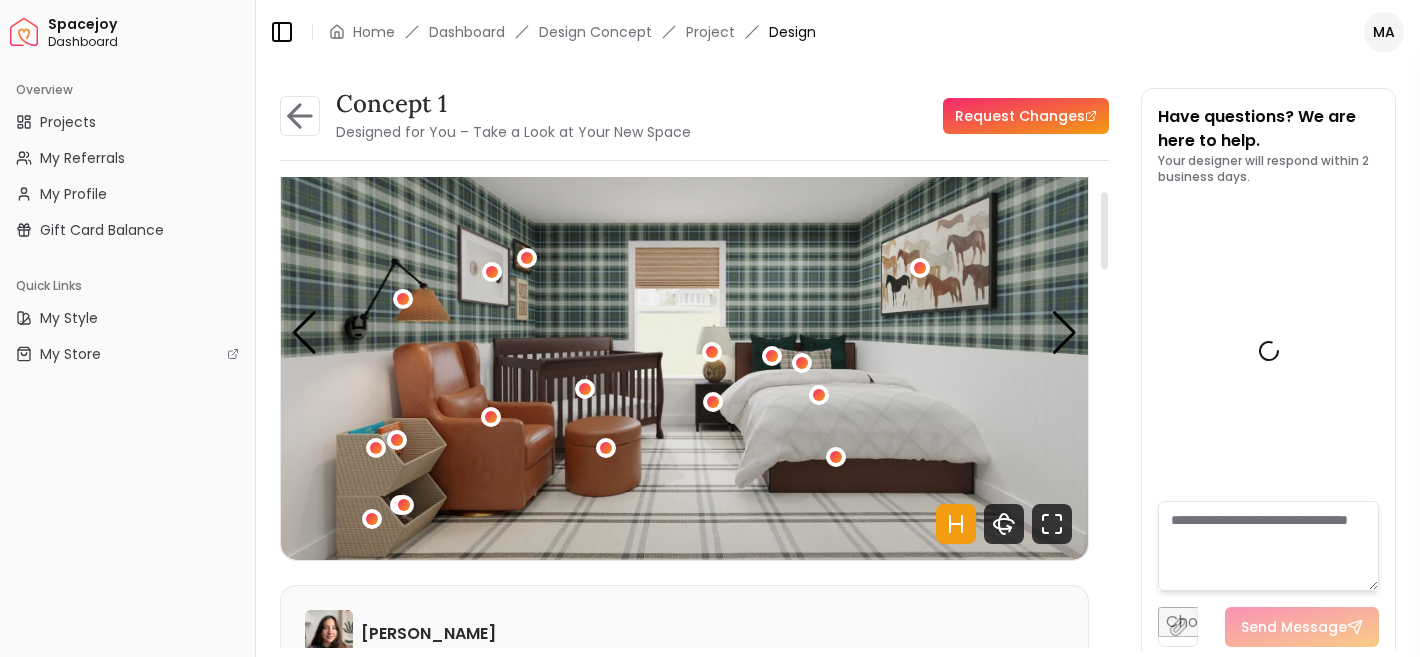 scroll, scrollTop: 88, scrollLeft: 0, axis: vertical 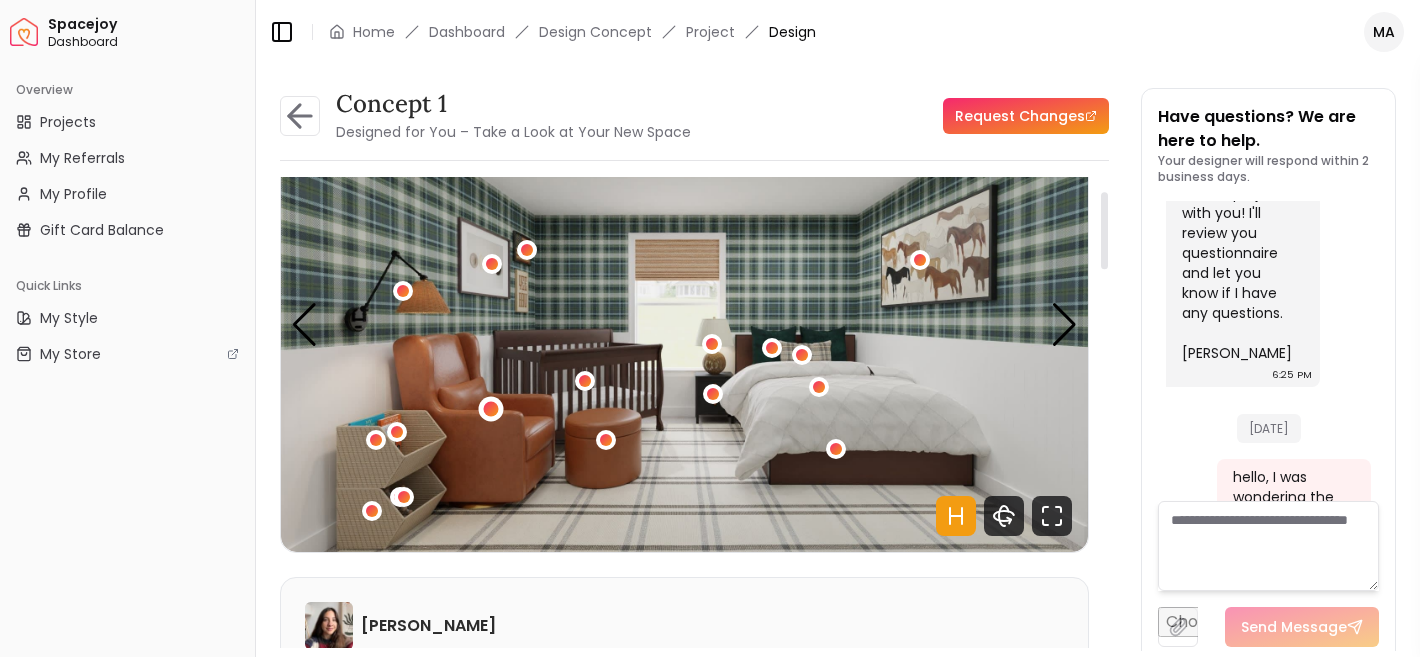 click at bounding box center [490, 408] 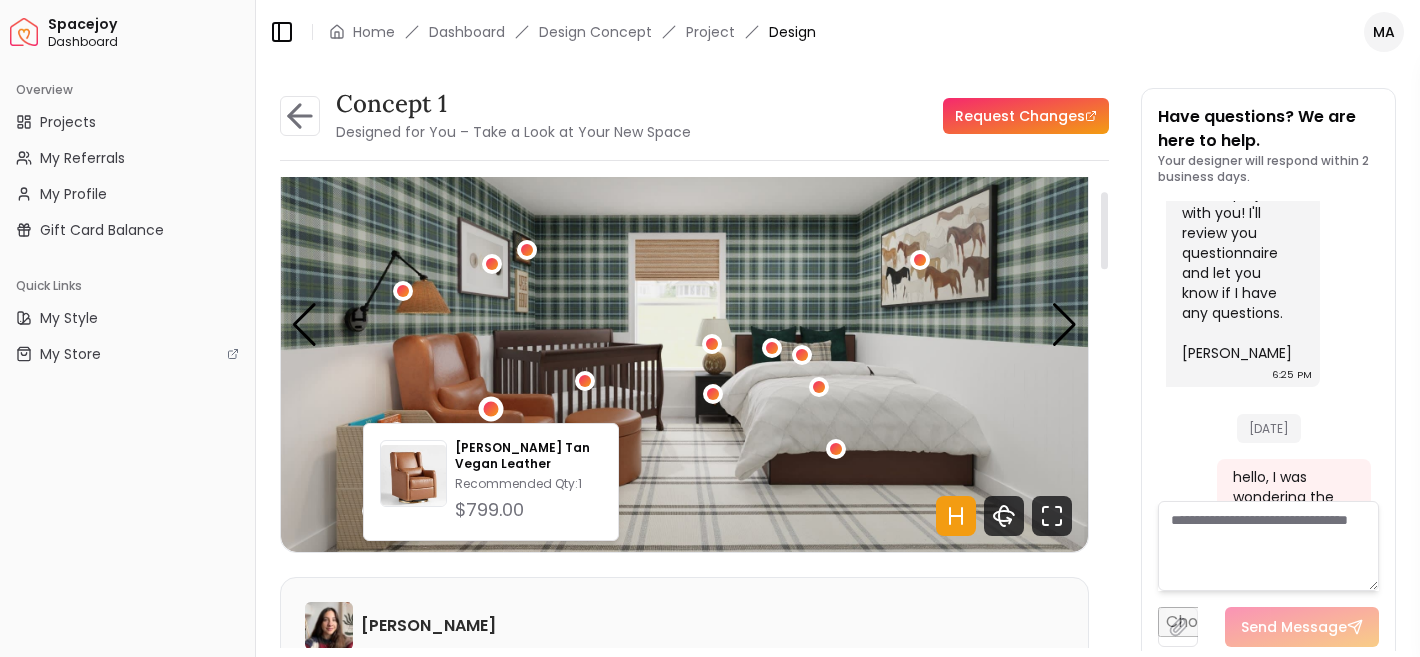 click on "concept 1 Designed for You – Take a Look at Your New Space Request Changes concept 1 Designed for You – Take a Look at Your New Space Request Changes Hotspots On Density Show All Pannellum Loading... Start [PERSON_NAME] Please listen to the voice note from your designer, outlining the details of your design. Audio Note: Audio Note  1 0:00  /  0:47 Transcript:  Hey there, I'm so excited to walk you through this cozy western inspired n... Read more Wall Paints Featured in Your Design - Why Shop with Spacejoy? Shopping through Spacejoy isn’t just convenient — it’s smarter. Here’s why: One Cart, All Brands Our concierge places your orders across all retailers—no juggling multiple accounts. Track Everything, In One Place Monitor all your orders from different brands in your Spacejoy dashboard. Returns? Refunds? Relax. We manage returns and refunds with retailers so you don’t have to. Price Match Guarantee We match the best prices and notify you of drops before placing orders. Deals Done Right (" at bounding box center [838, 357] 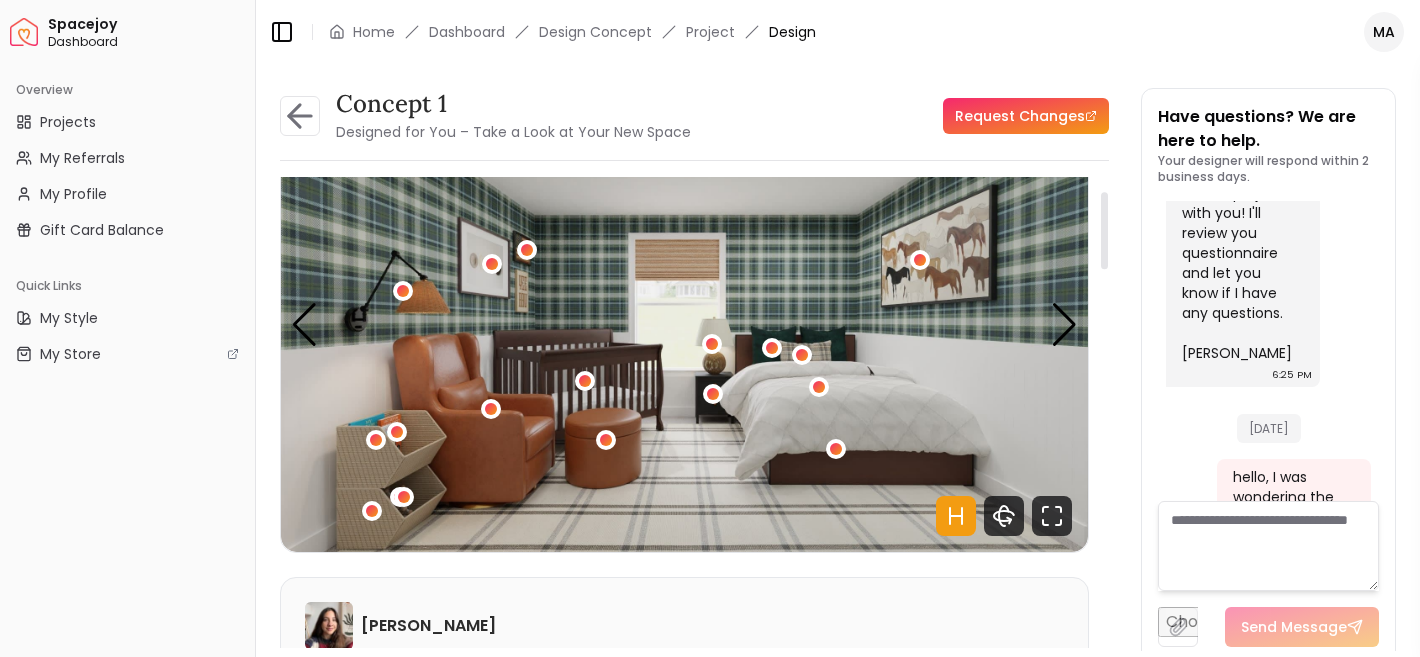 click on "Request Changes" at bounding box center (1026, 116) 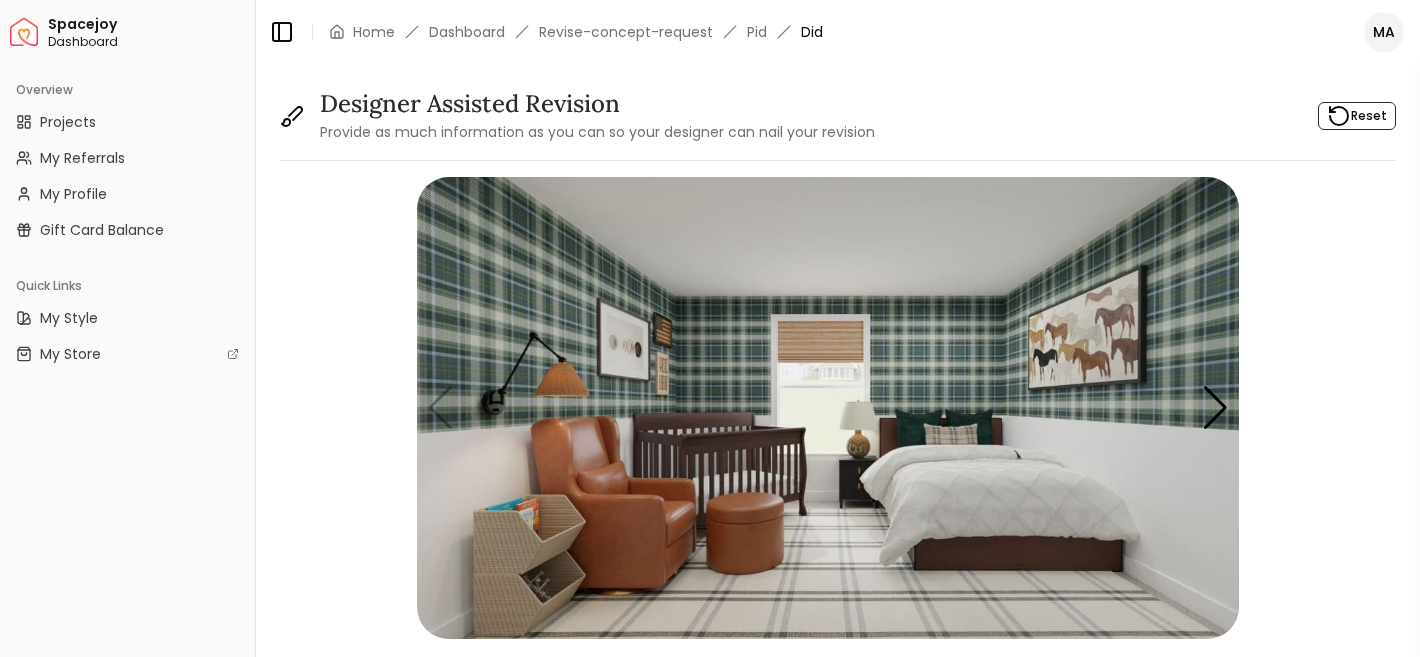 scroll, scrollTop: 0, scrollLeft: 0, axis: both 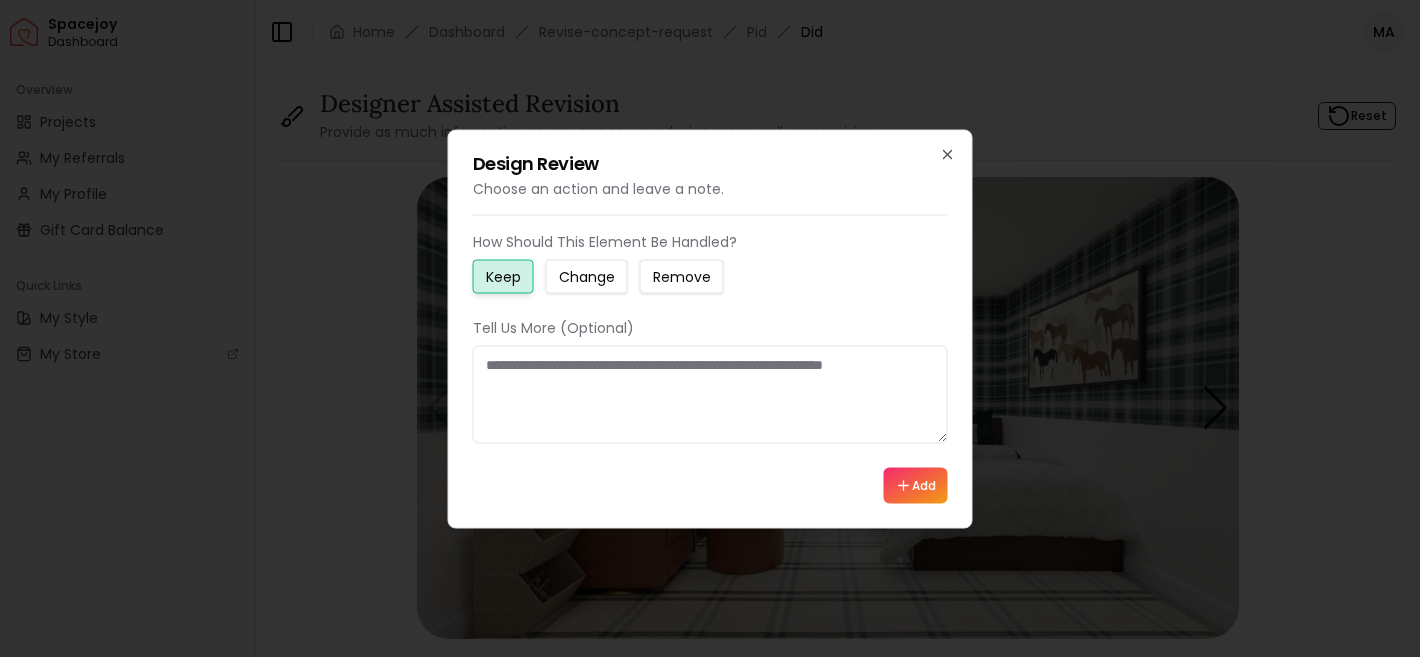 click on "Remove" at bounding box center (682, 276) 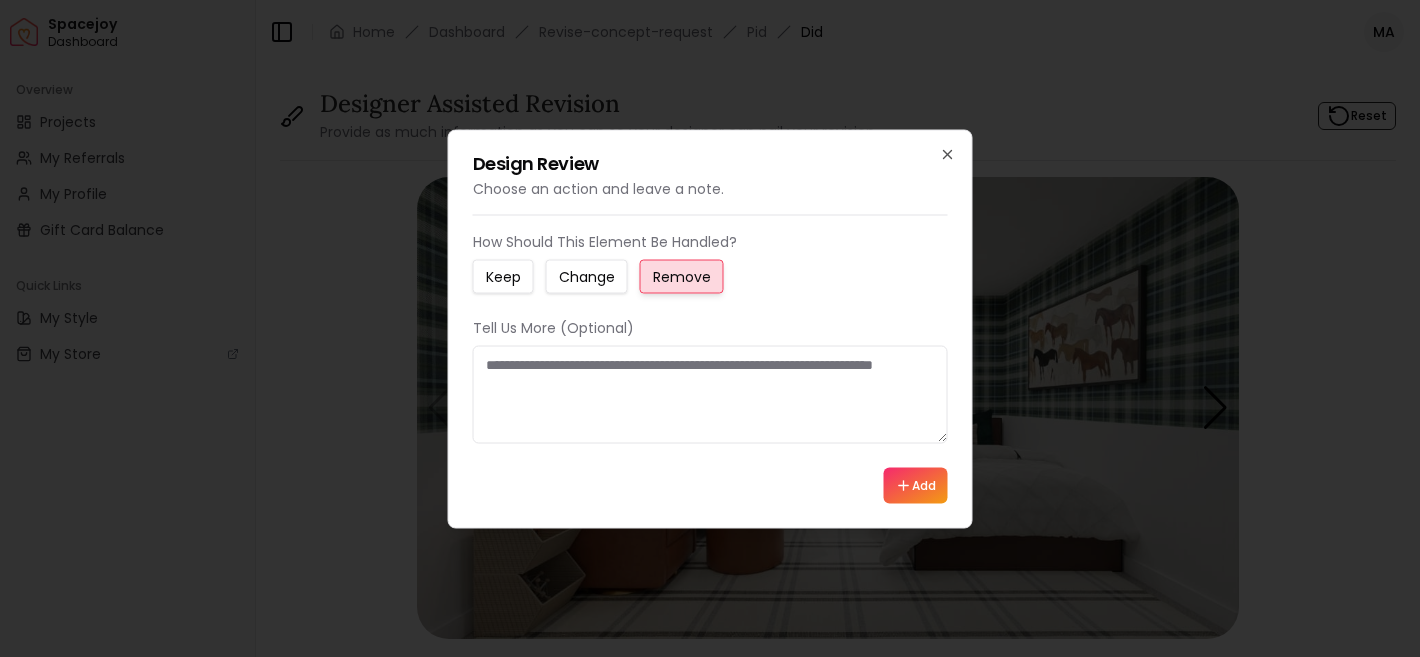 click on "Change" at bounding box center [587, 276] 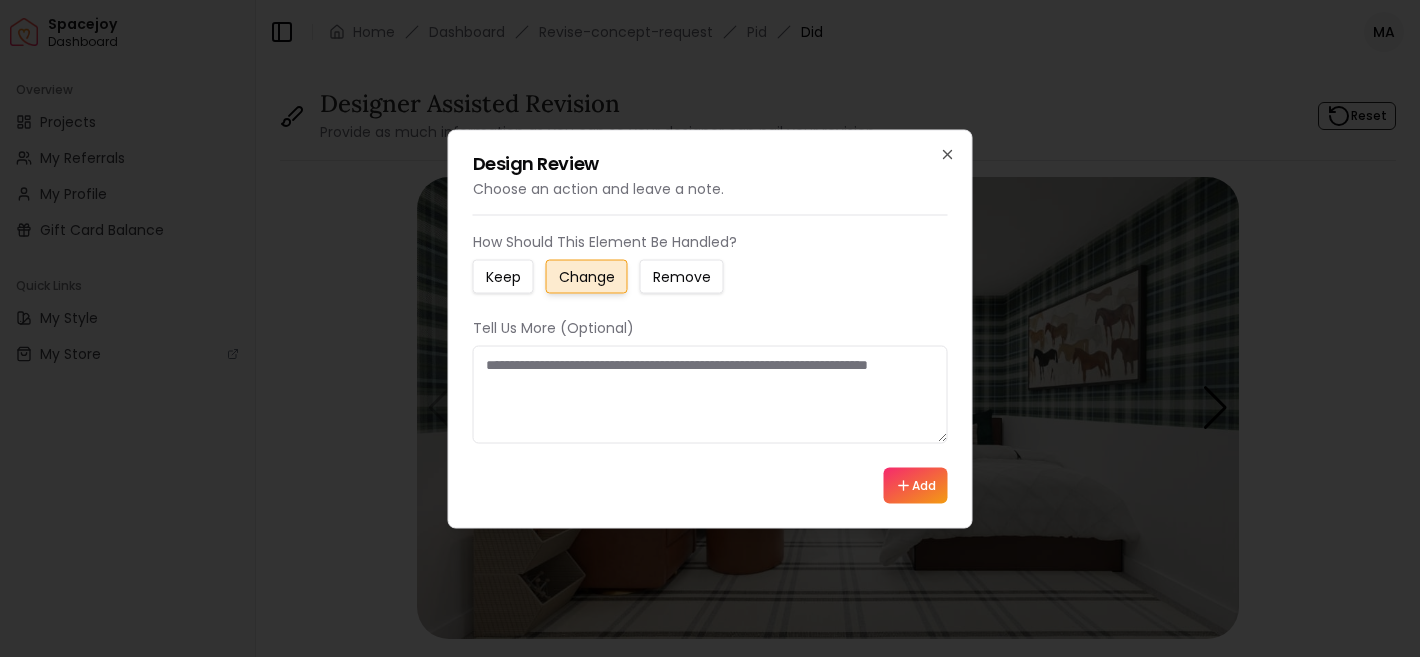 click at bounding box center (710, 394) 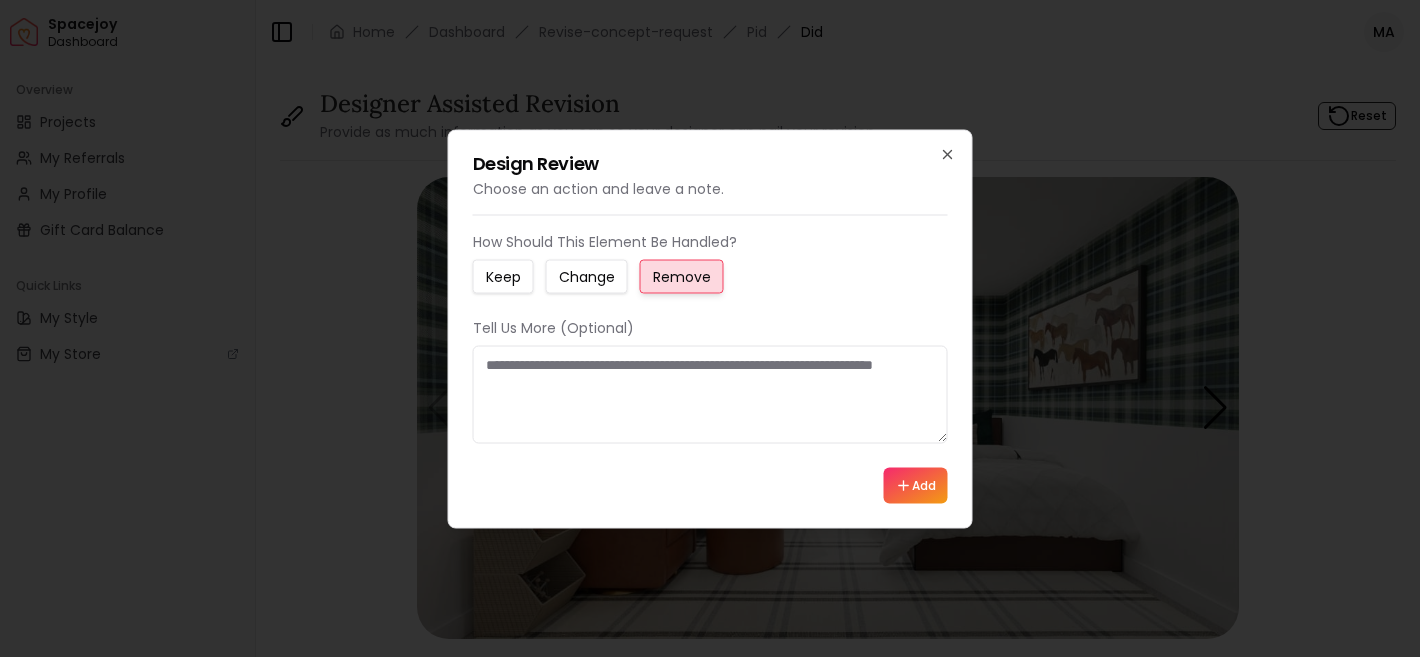 click at bounding box center [710, 394] 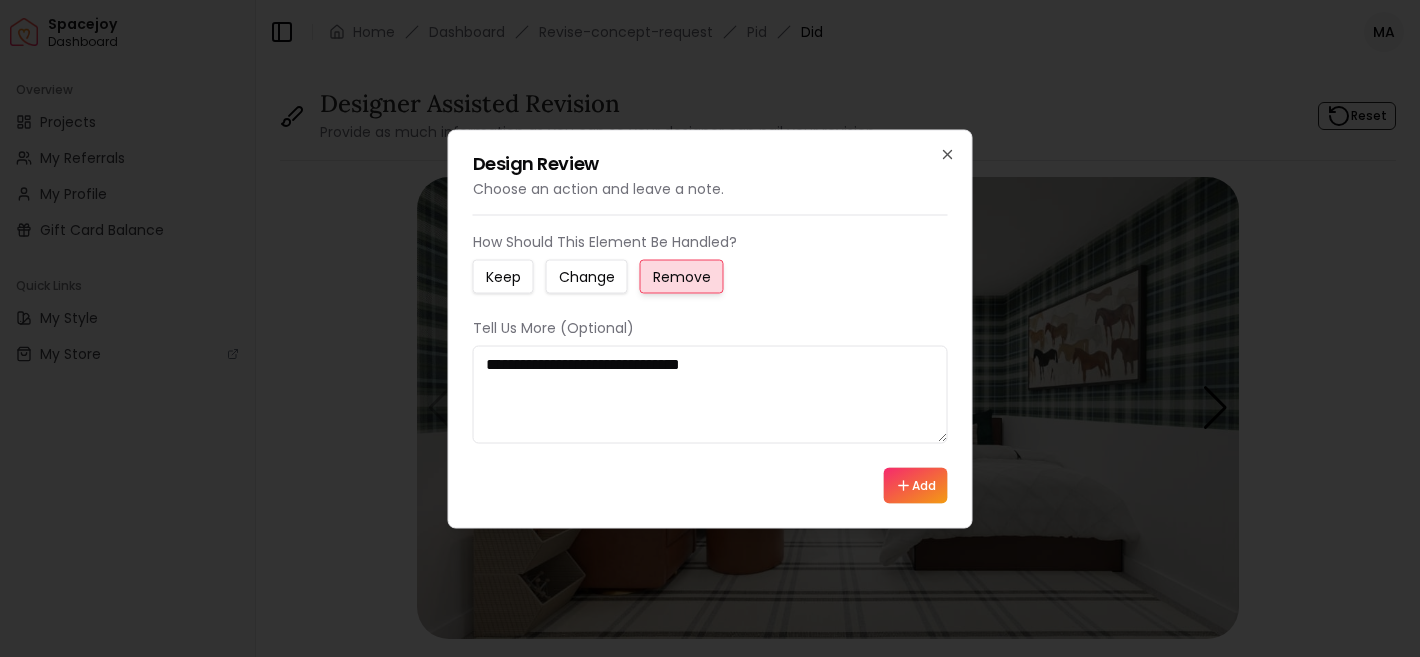 type on "**********" 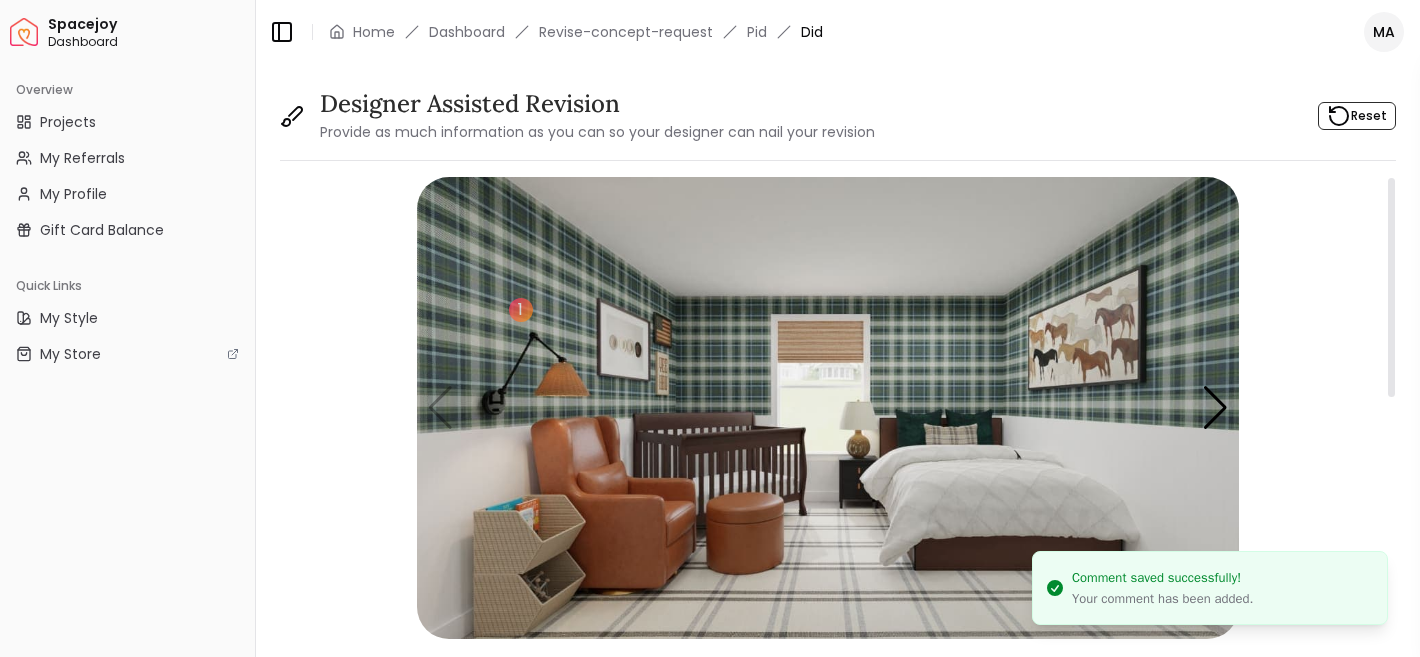 click at bounding box center [828, 408] 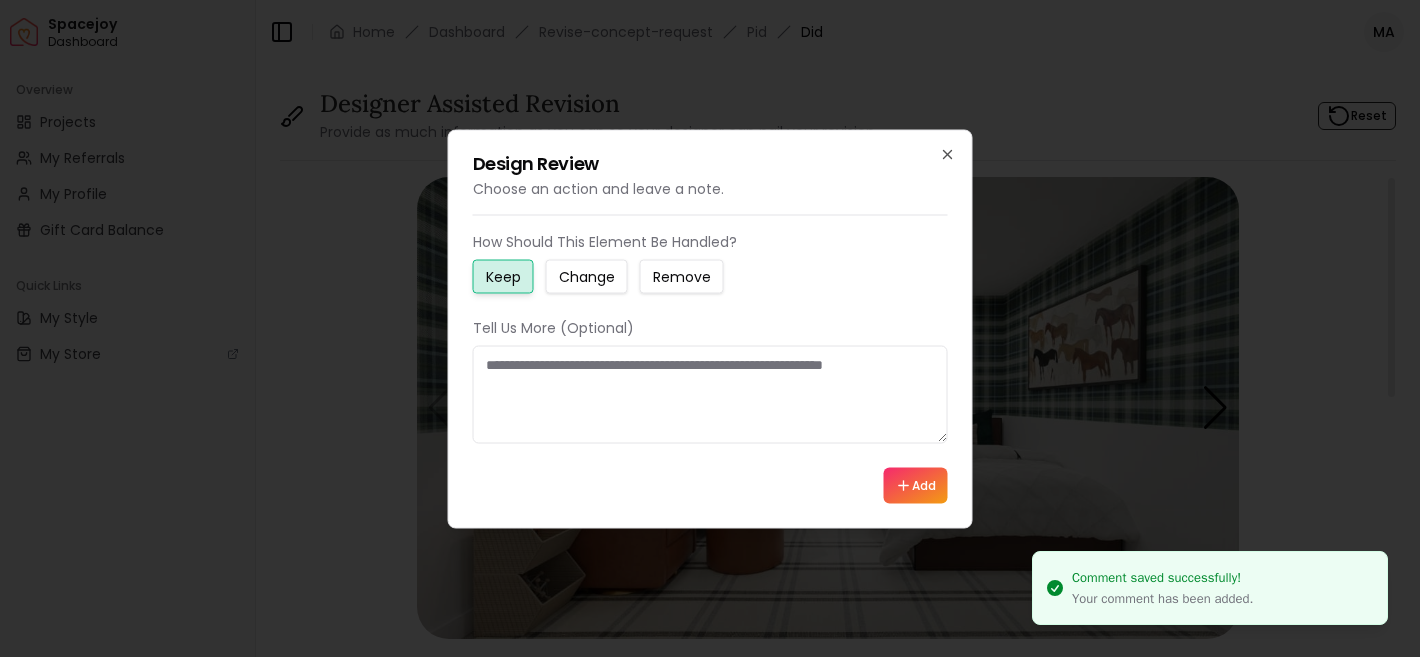 click on "Change" at bounding box center (587, 276) 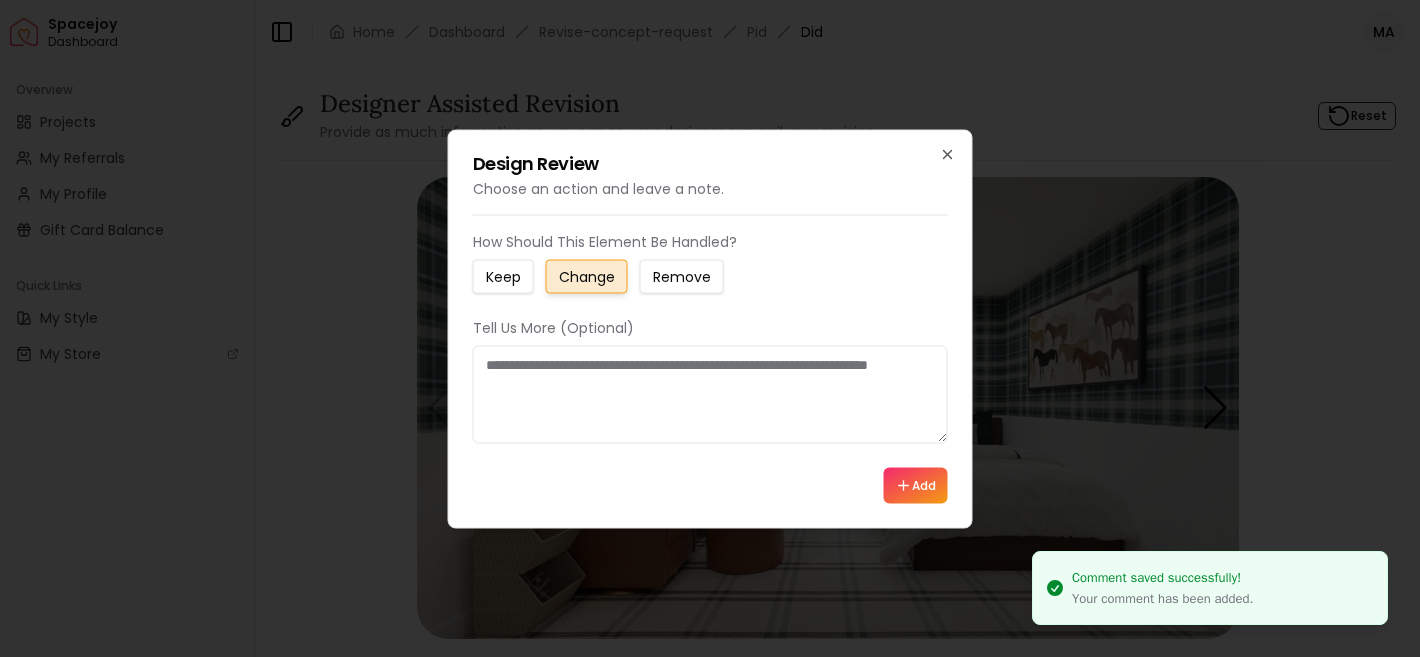 click at bounding box center (710, 394) 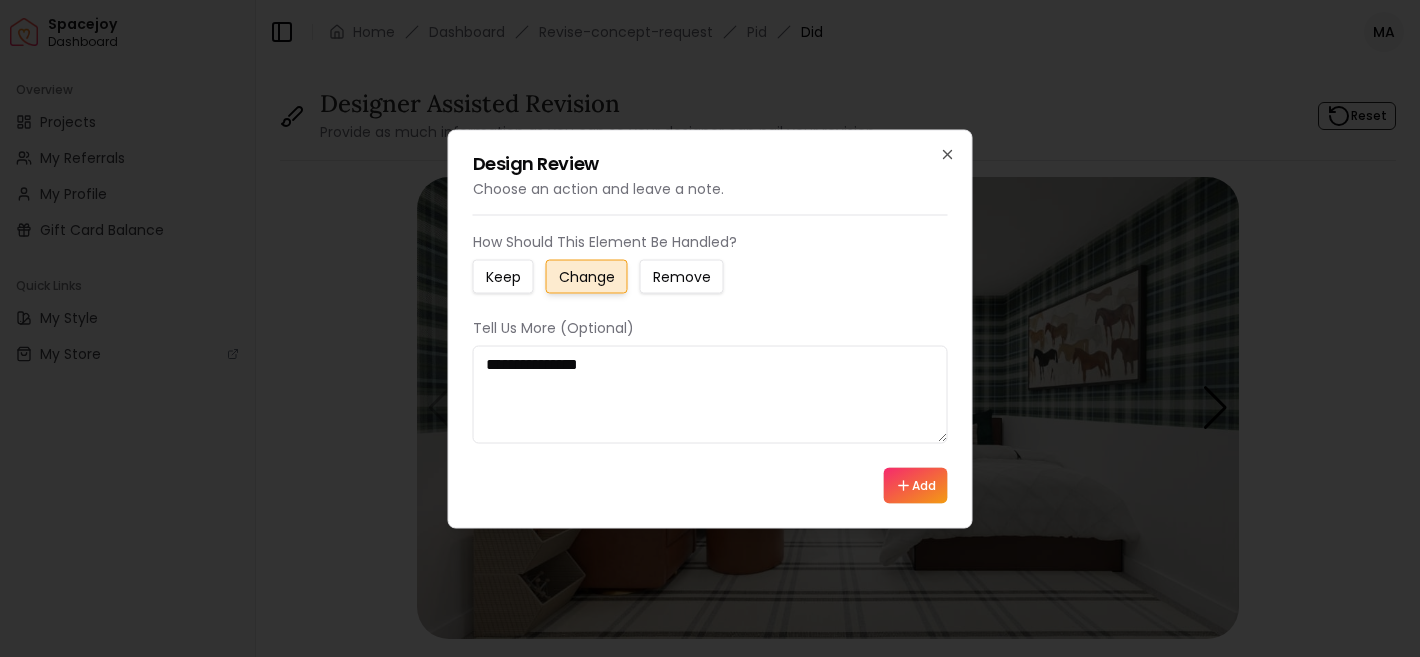 type on "**********" 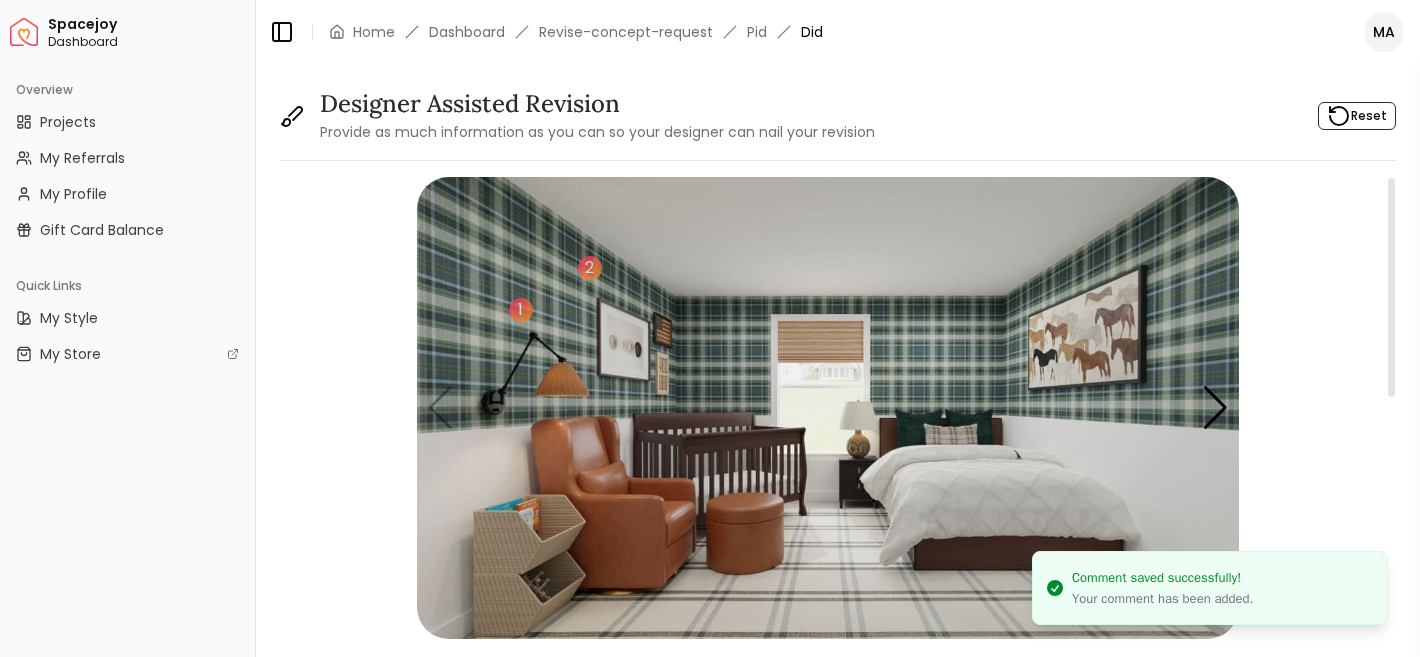 click at bounding box center [828, 408] 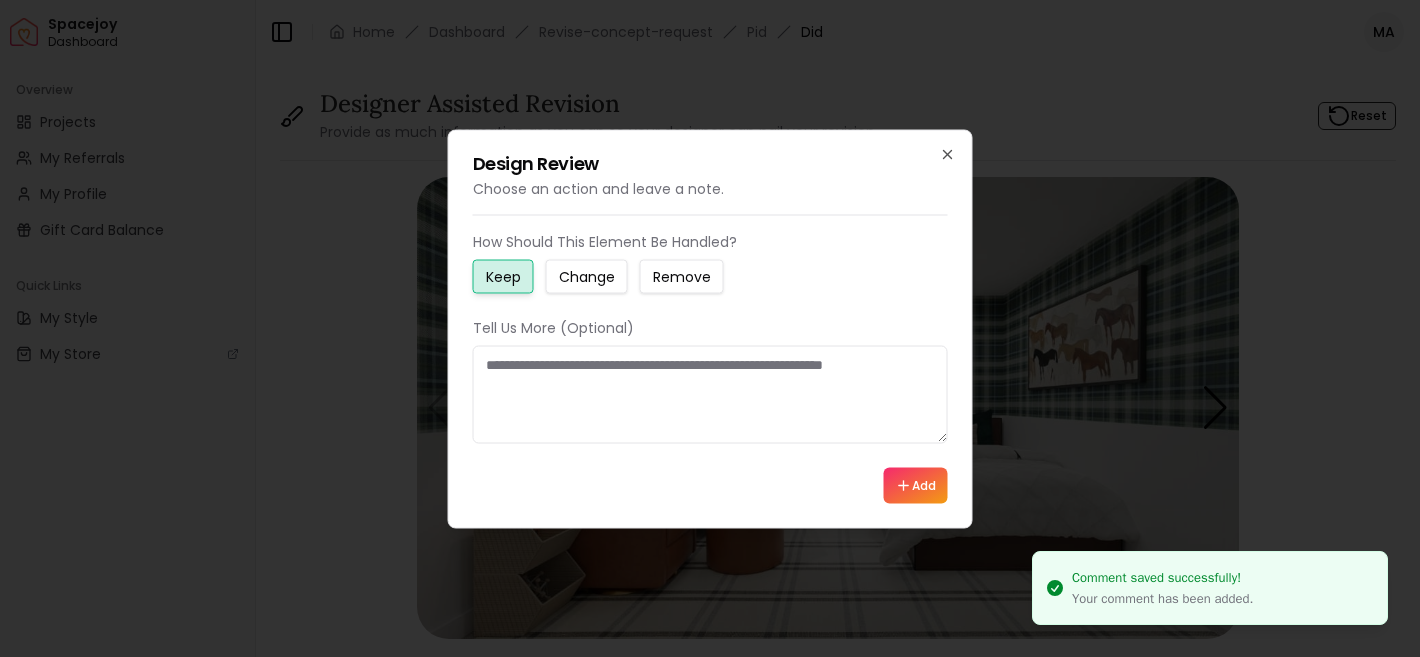 click on "Change" at bounding box center (587, 276) 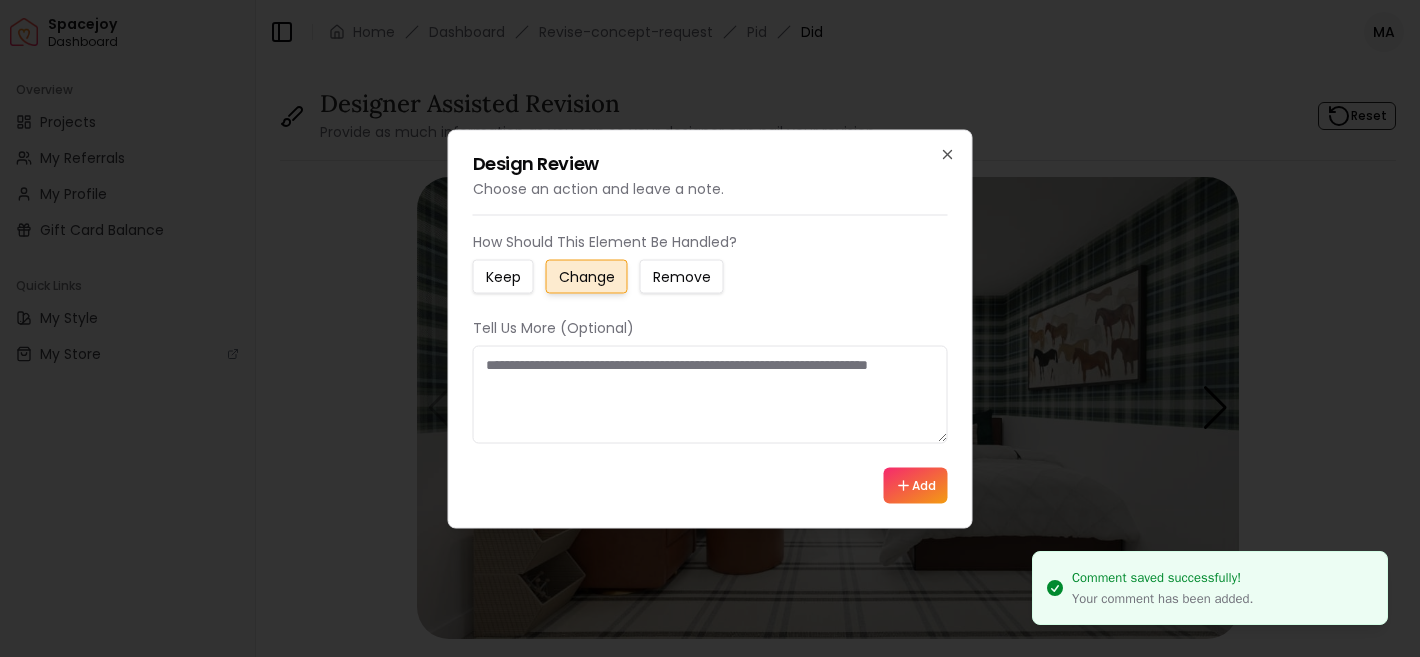 click at bounding box center (710, 394) 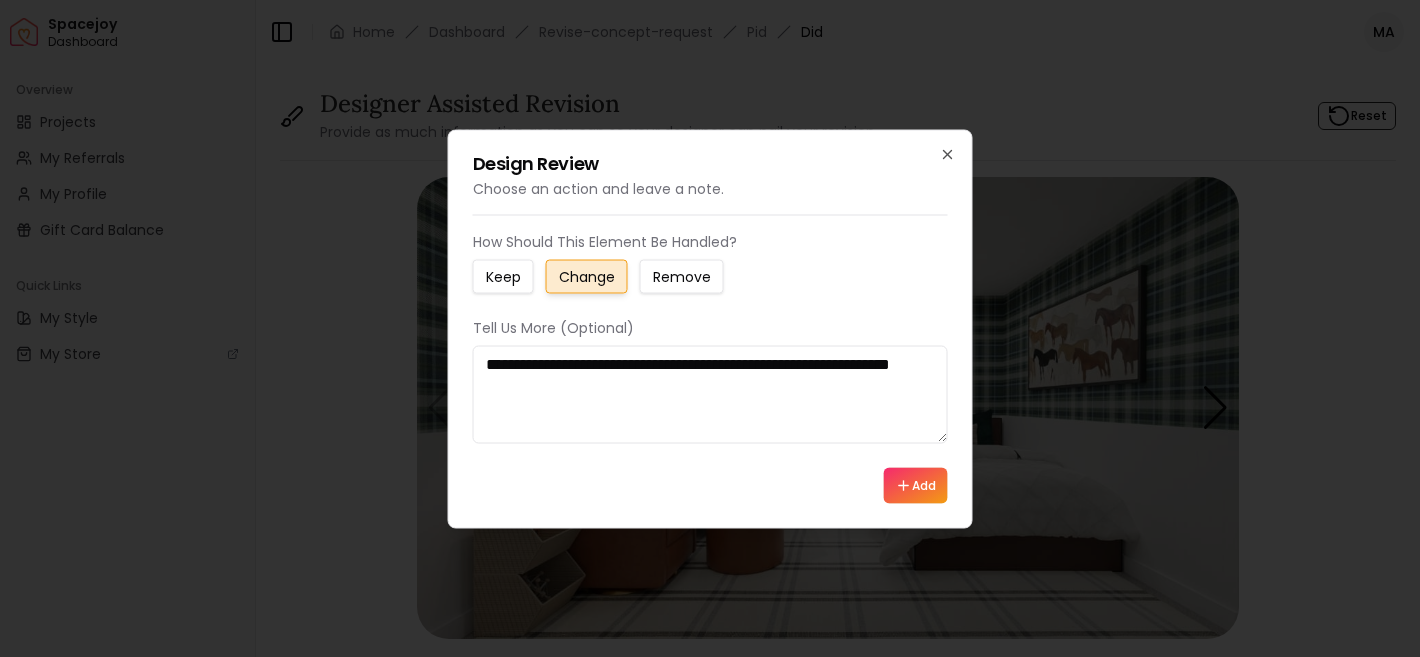 type on "**********" 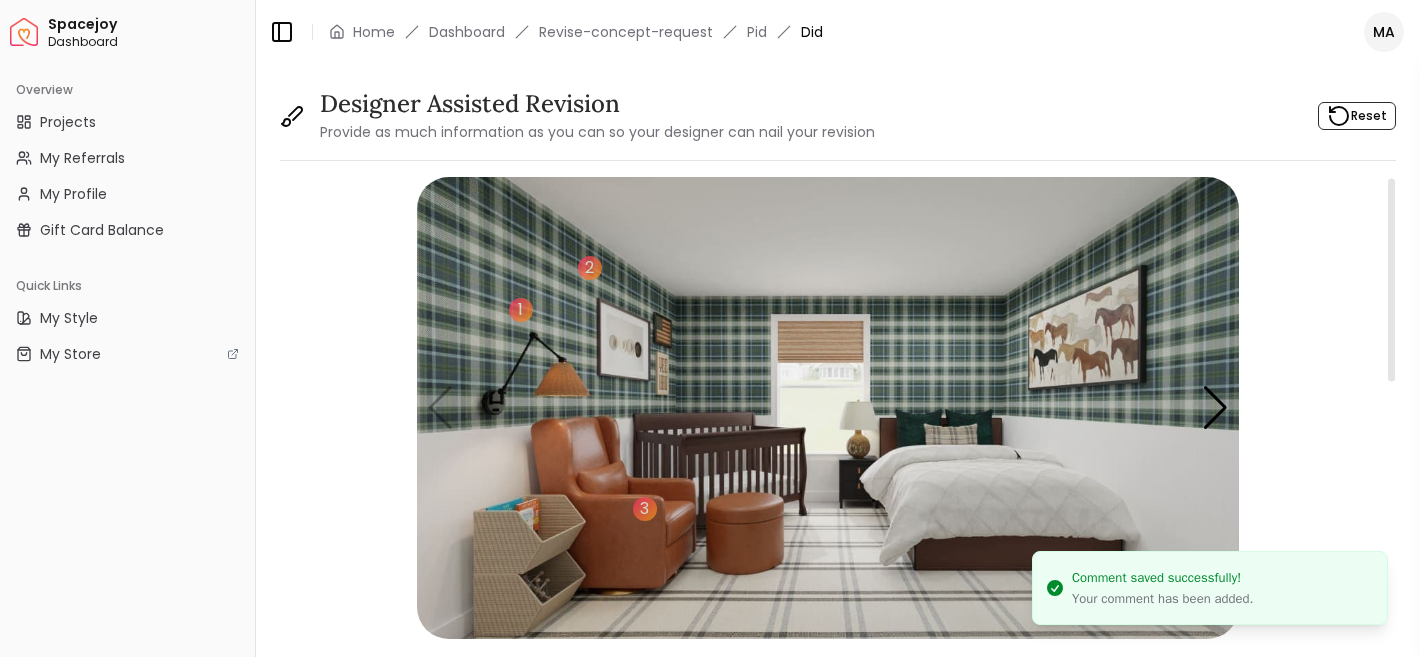 scroll, scrollTop: 23, scrollLeft: 0, axis: vertical 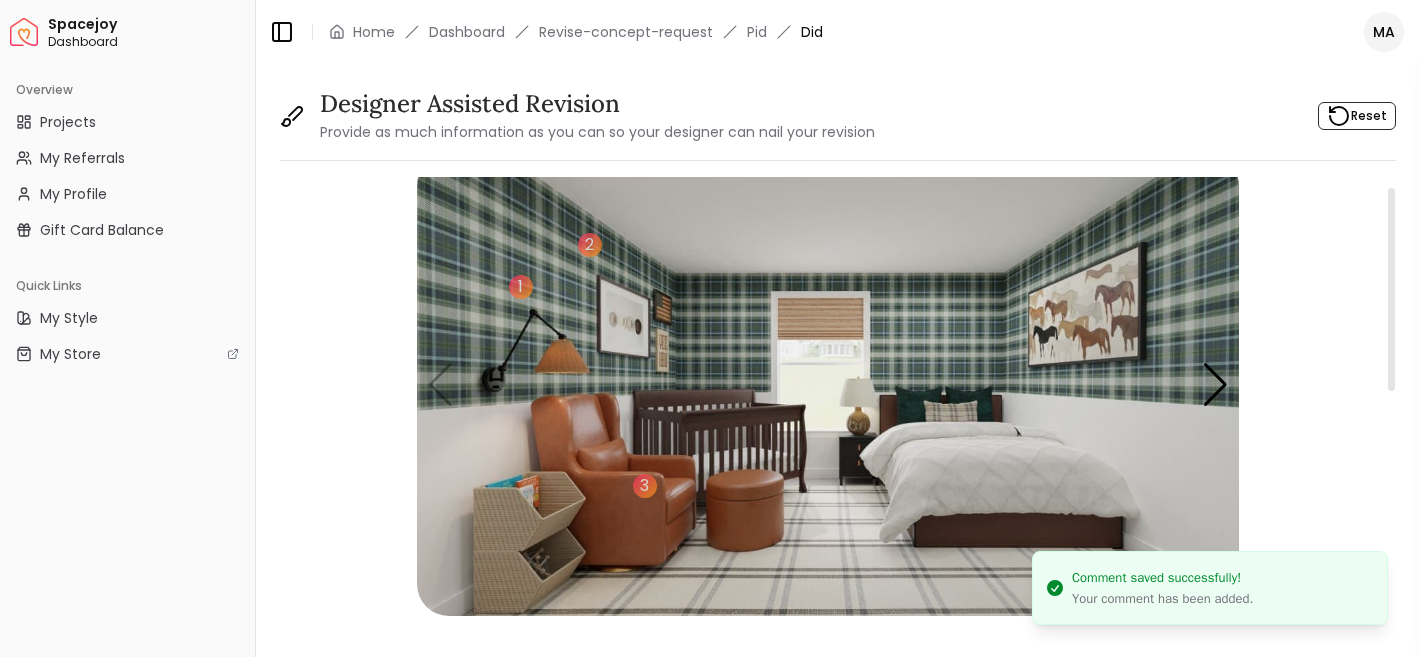 click at bounding box center [828, 385] 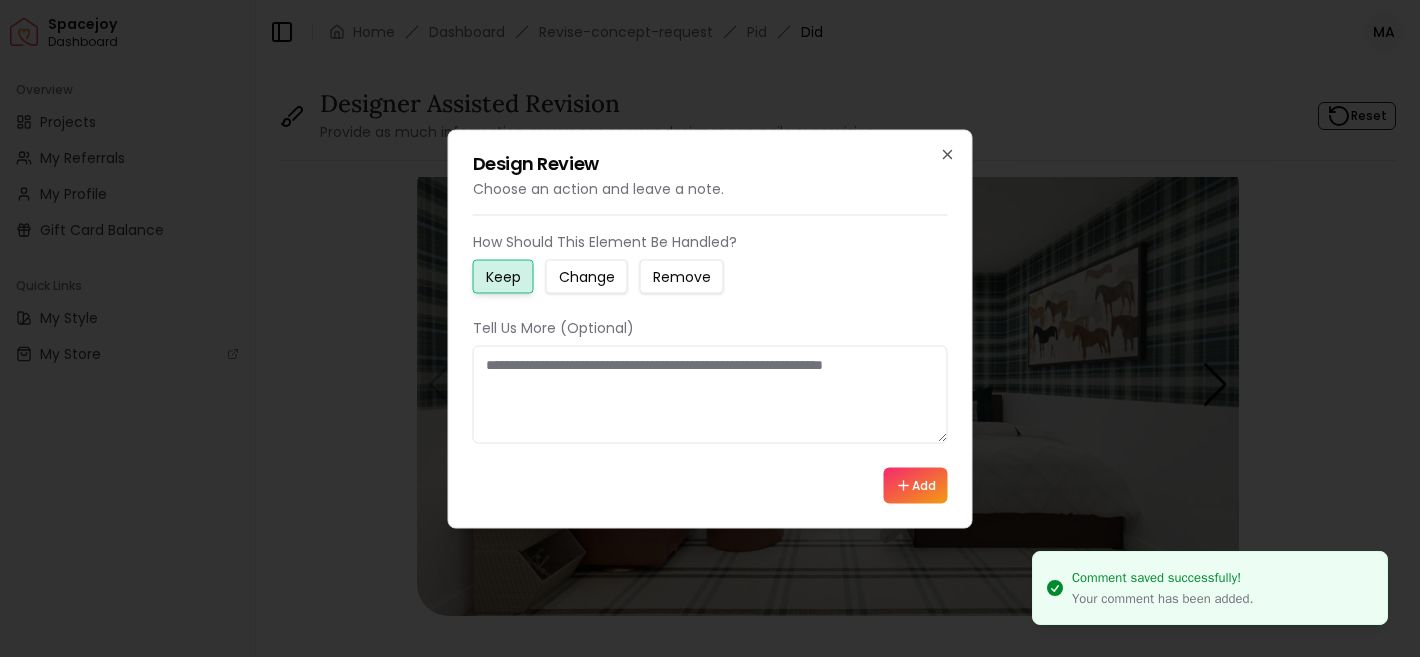 click on "Change" at bounding box center (587, 276) 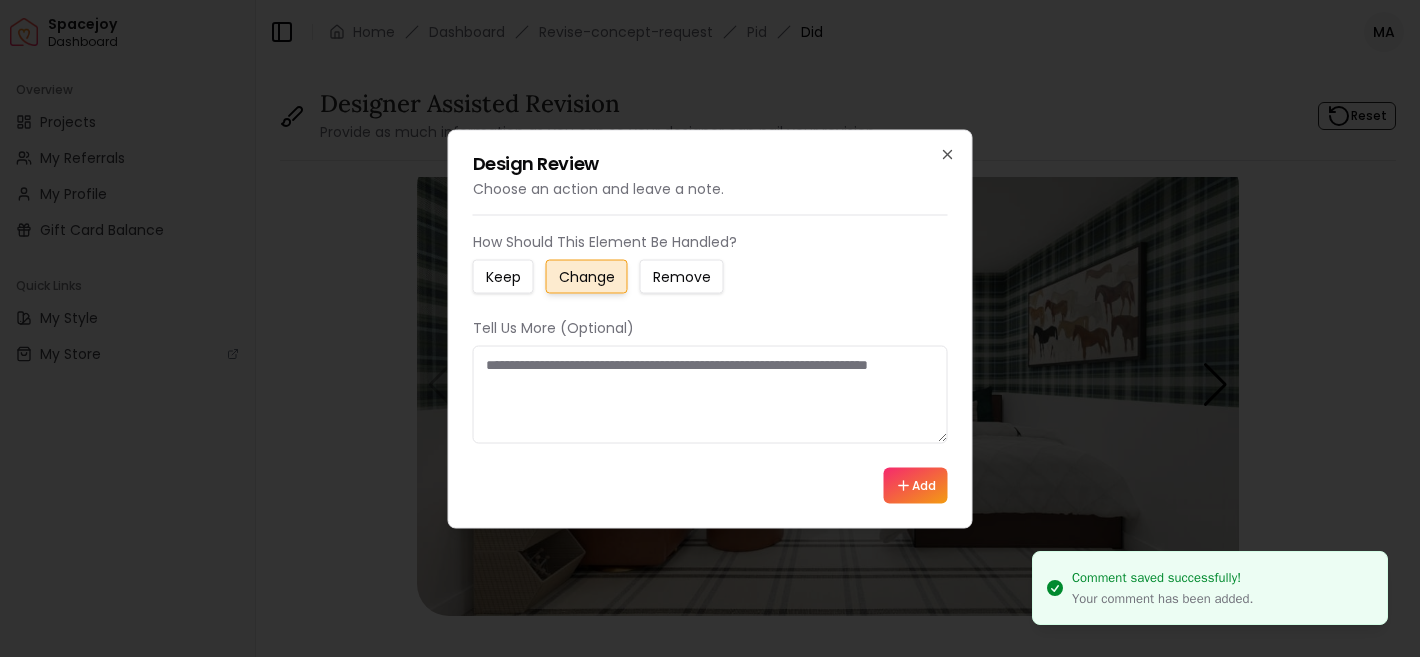 click at bounding box center (710, 394) 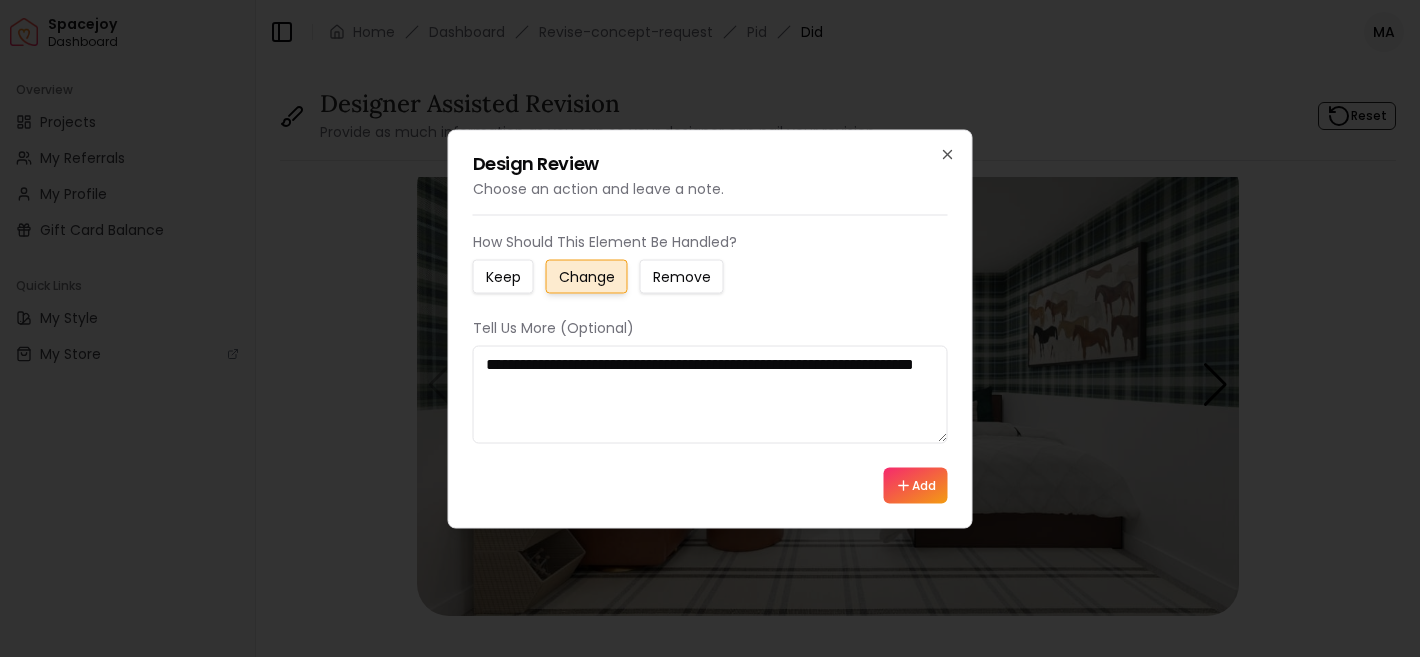 drag, startPoint x: 661, startPoint y: 355, endPoint x: 661, endPoint y: 413, distance: 58 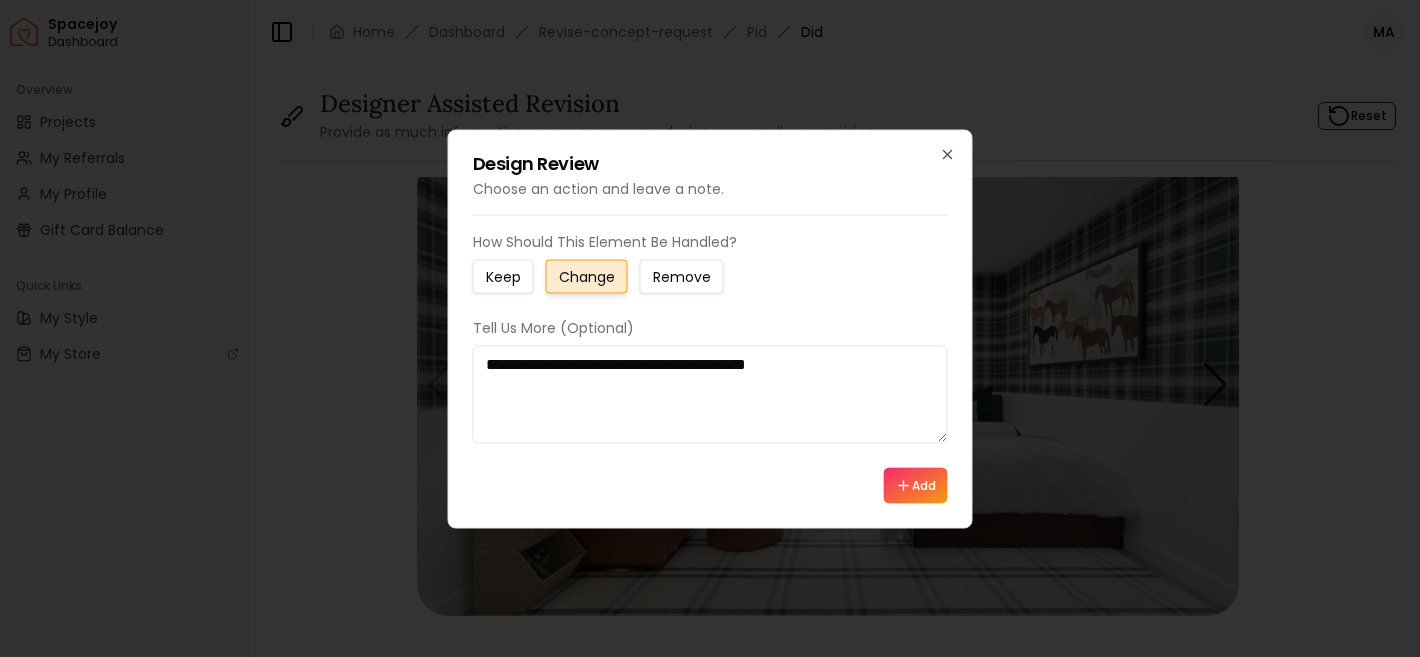 type on "**********" 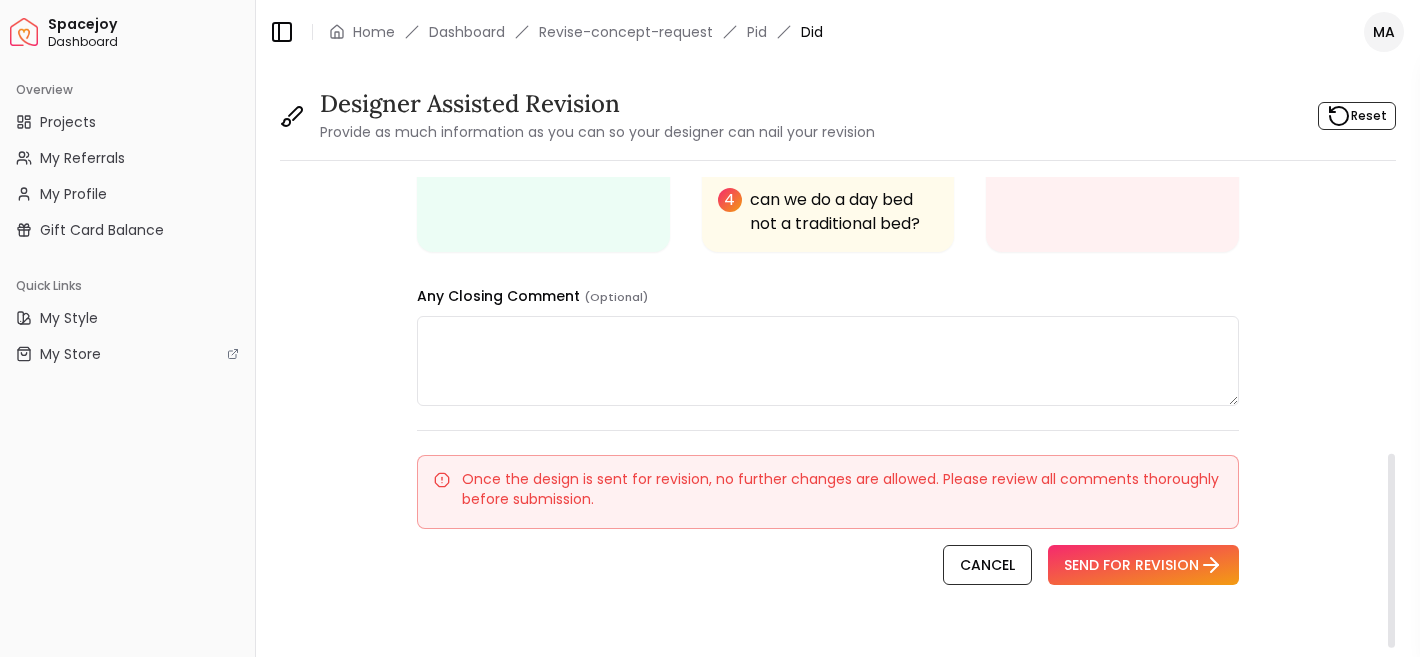 scroll, scrollTop: 655, scrollLeft: 0, axis: vertical 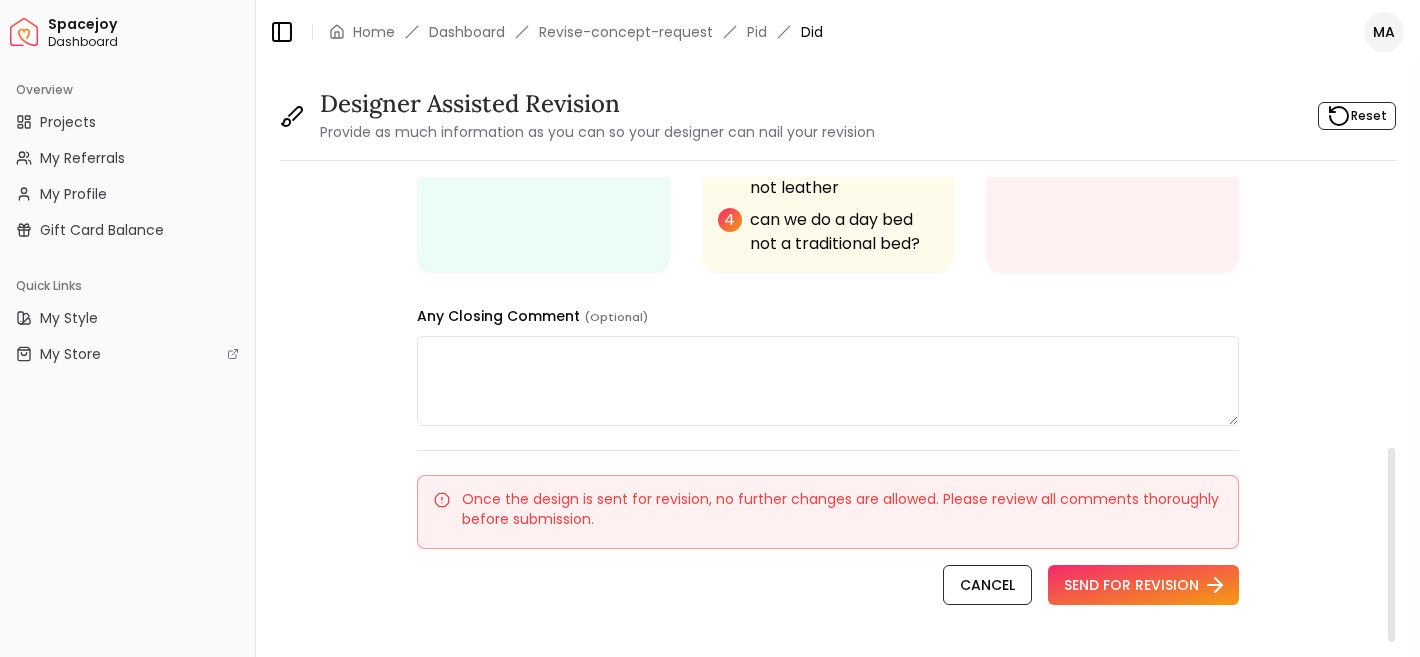 click on "SEND FOR REVISION" at bounding box center [1143, 585] 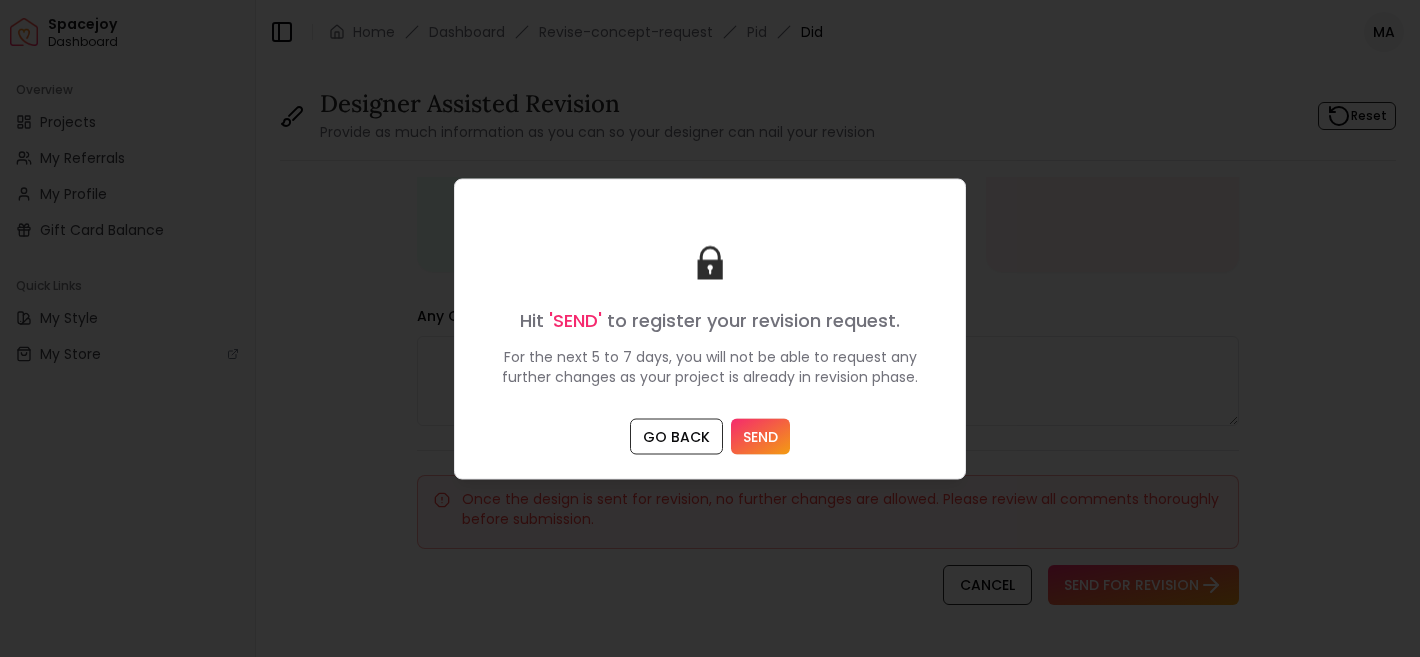 click on "SEND" at bounding box center [760, 436] 